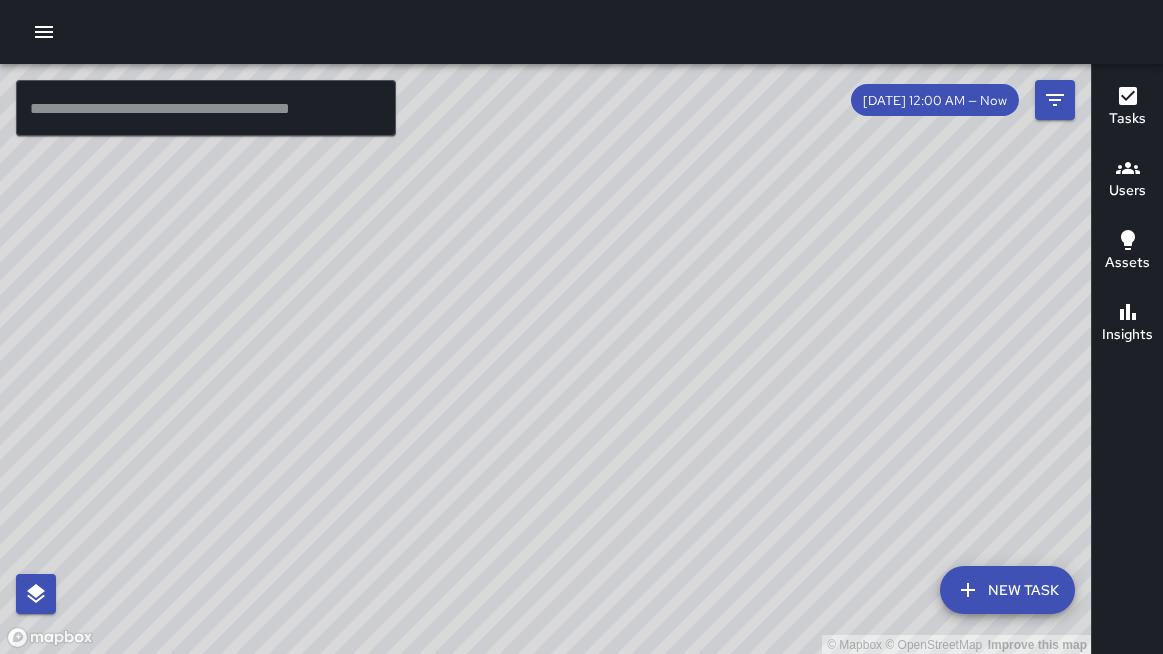 scroll, scrollTop: 0, scrollLeft: 0, axis: both 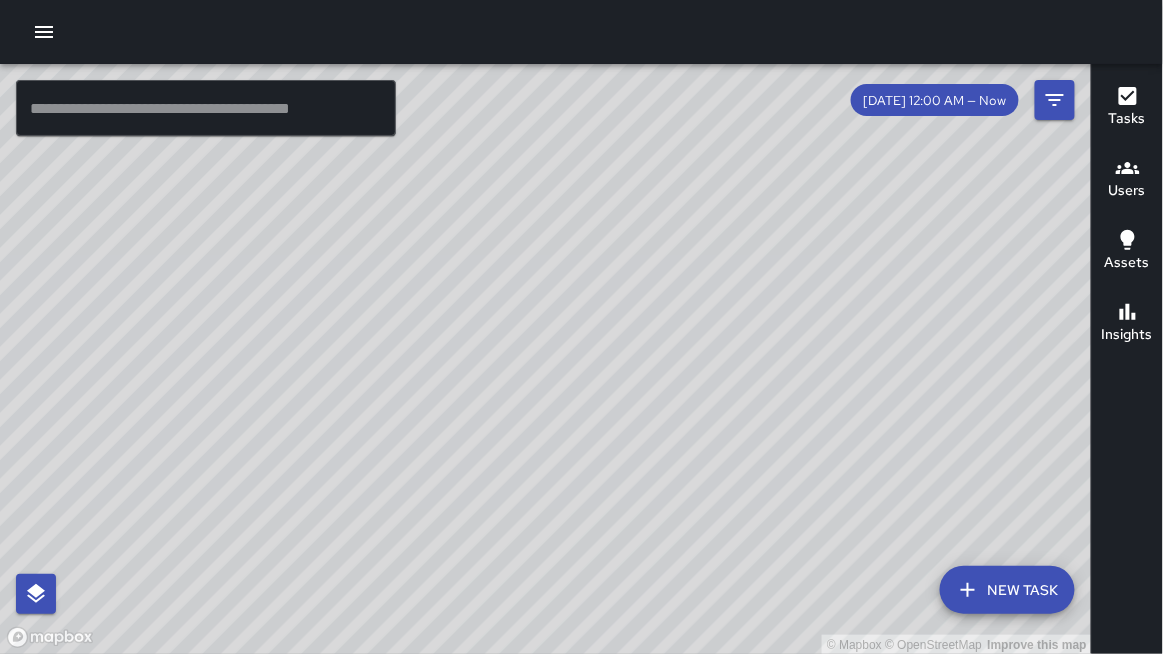 drag, startPoint x: 455, startPoint y: 5, endPoint x: 455, endPoint y: 540, distance: 535 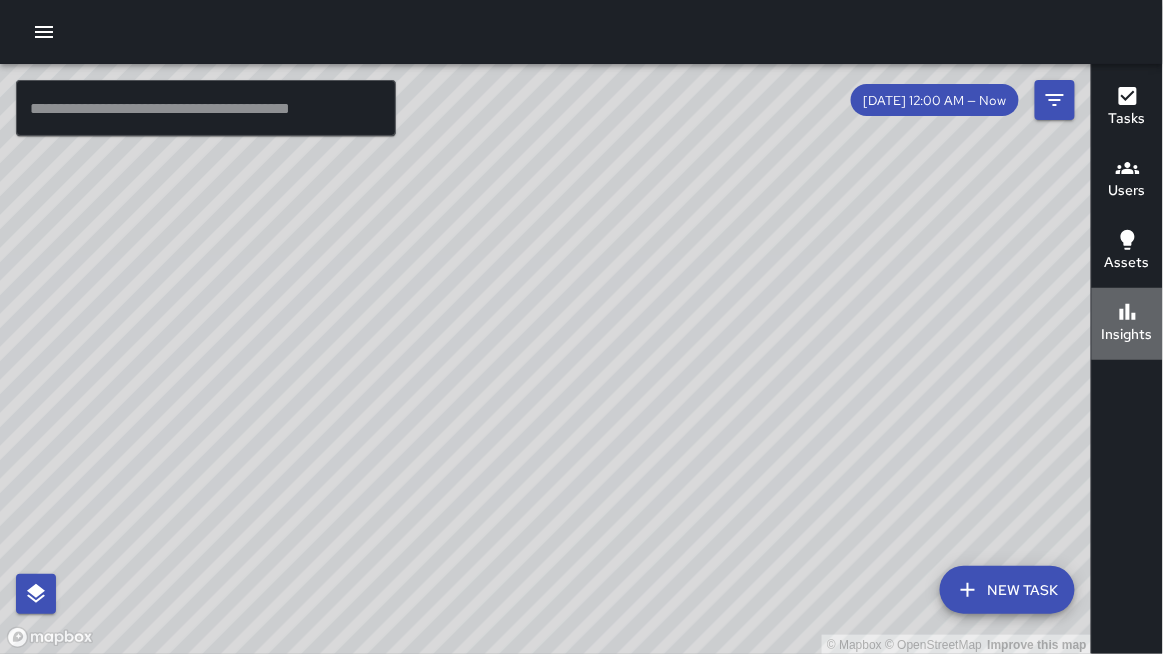 click 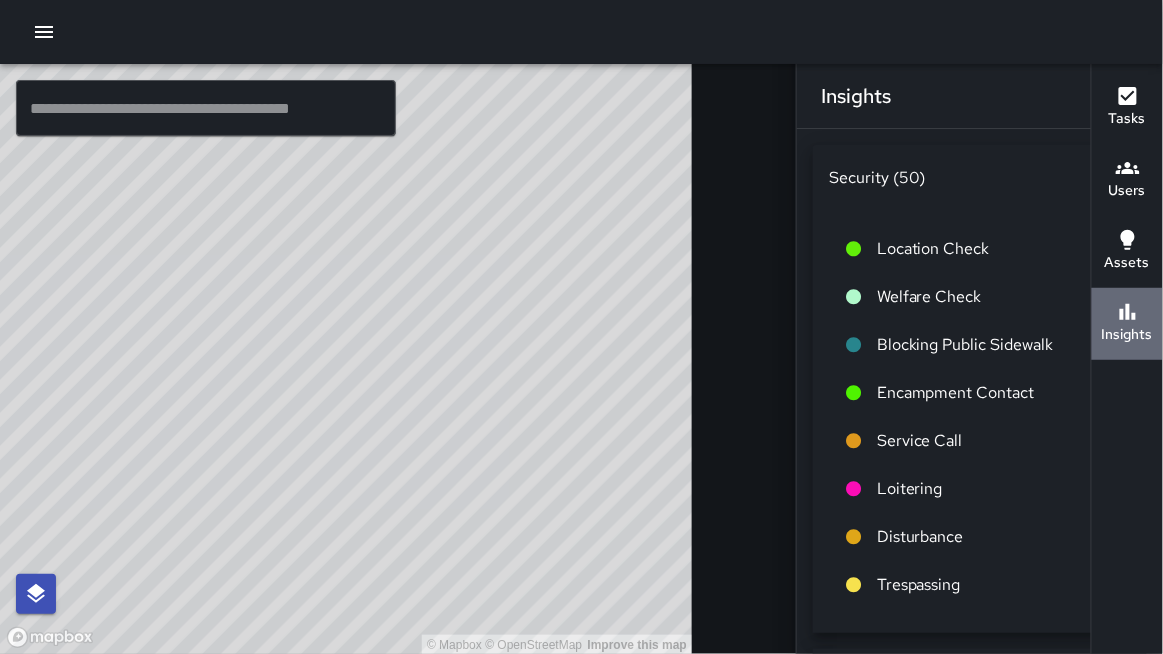 click 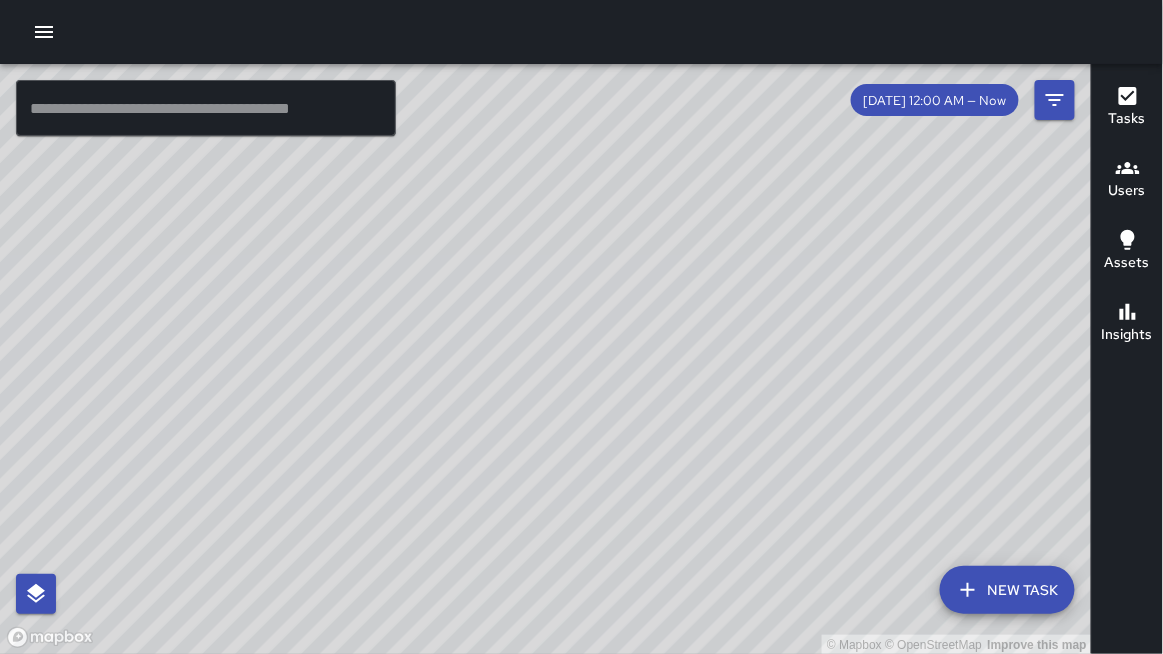 click on "[DATE] 12:00 AM — Now" at bounding box center (935, 100) 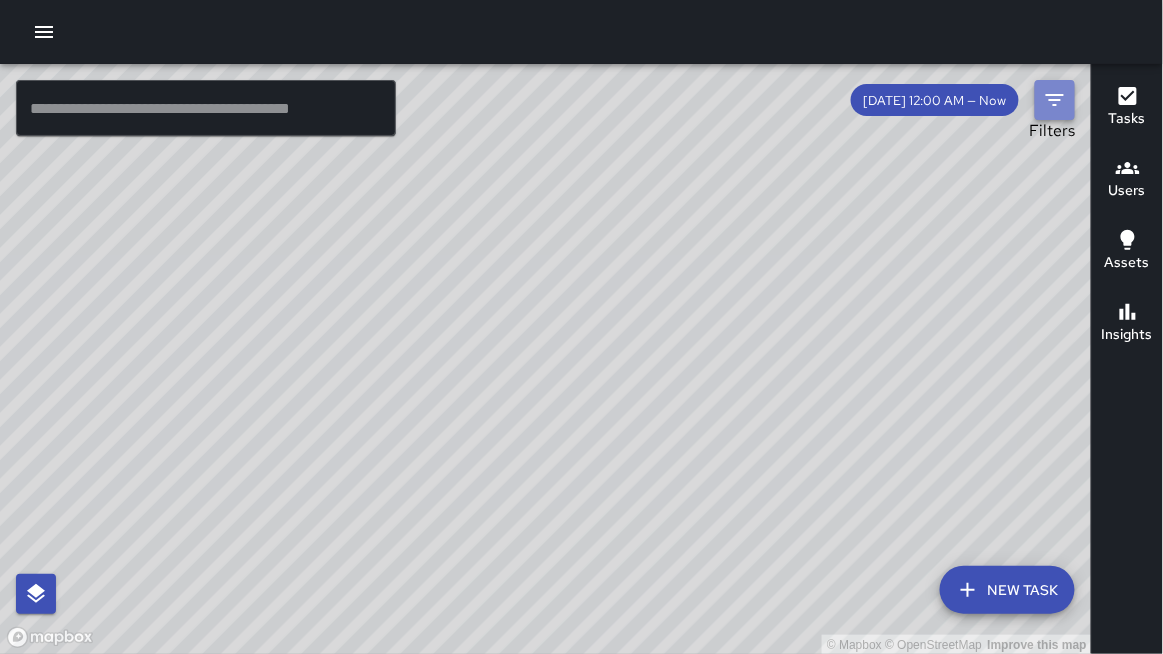click 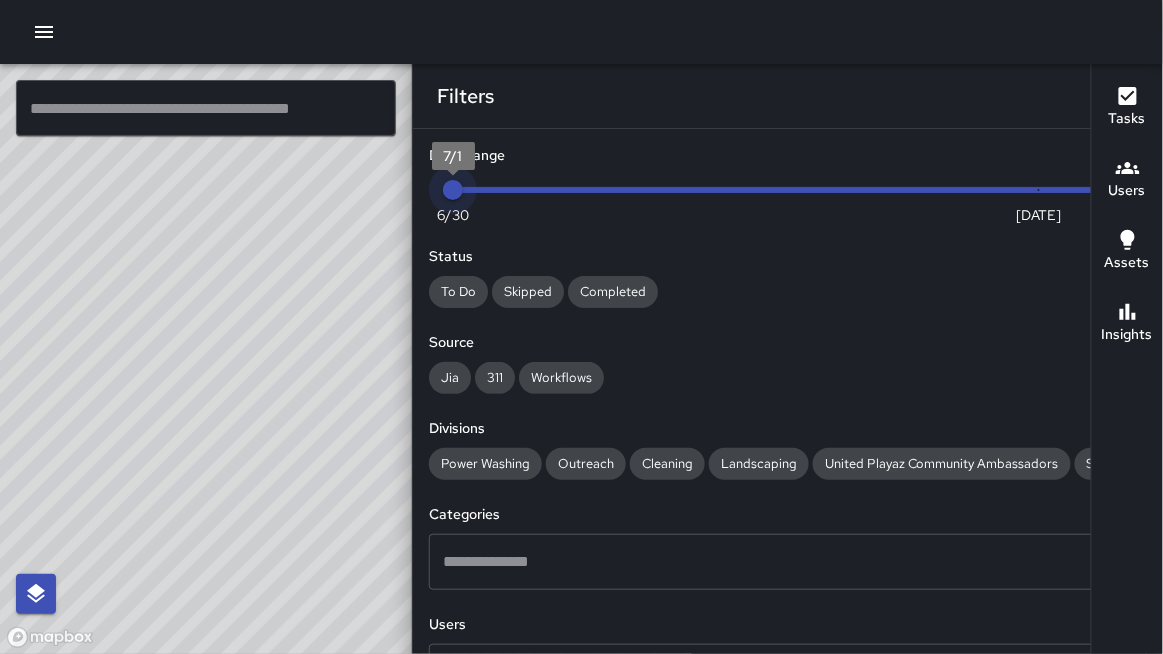 drag, startPoint x: 1017, startPoint y: 192, endPoint x: 731, endPoint y: 186, distance: 286.06293 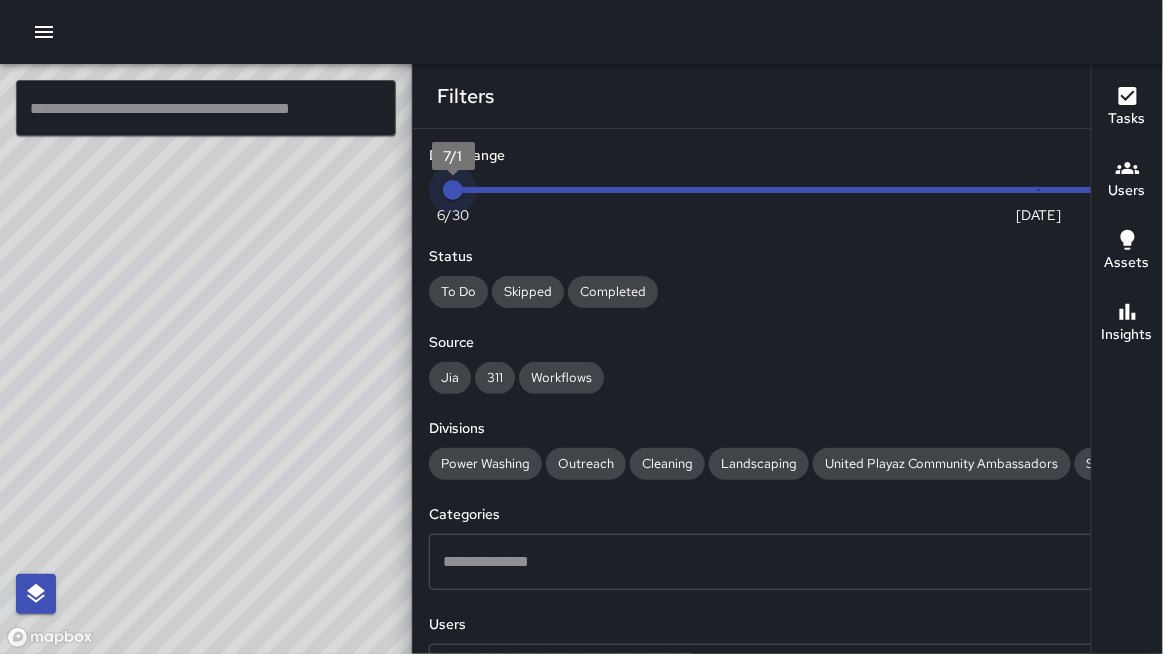 click on "7/1" at bounding box center [453, 190] 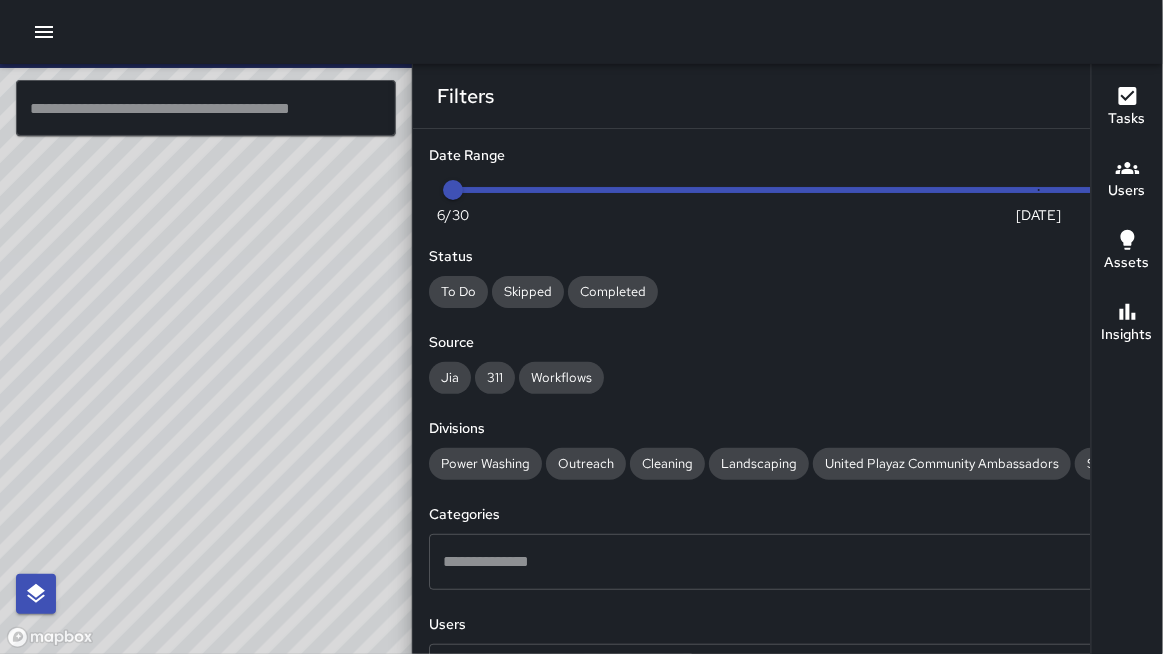 click 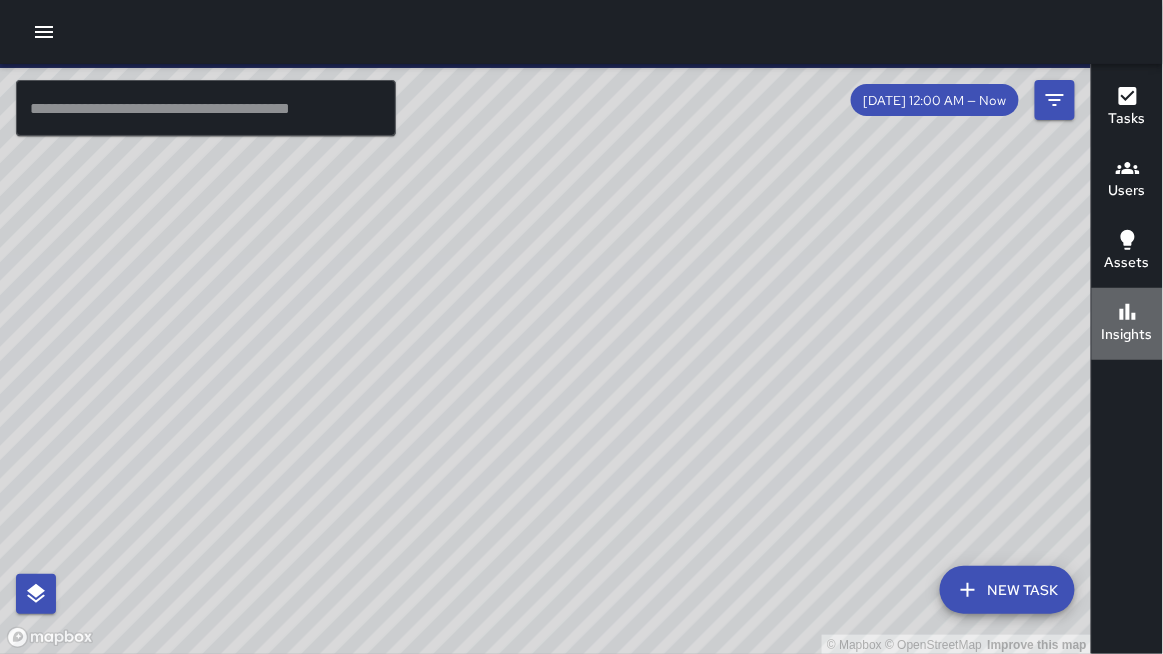 click on "Insights" at bounding box center [1127, 323] 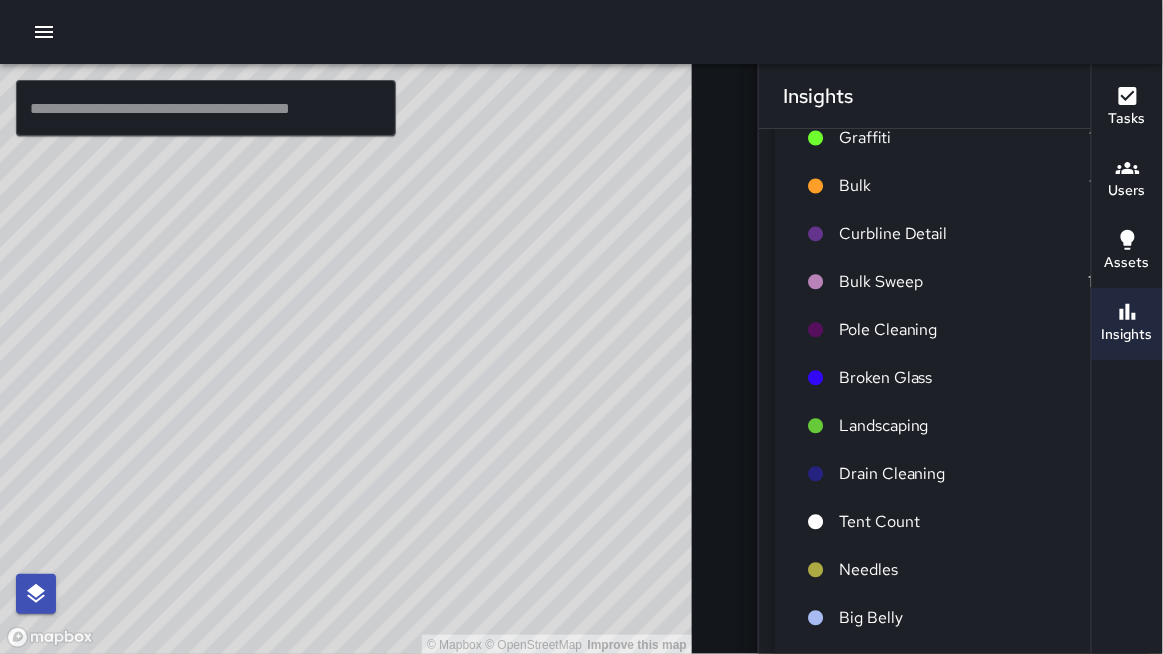 scroll, scrollTop: 1144, scrollLeft: 0, axis: vertical 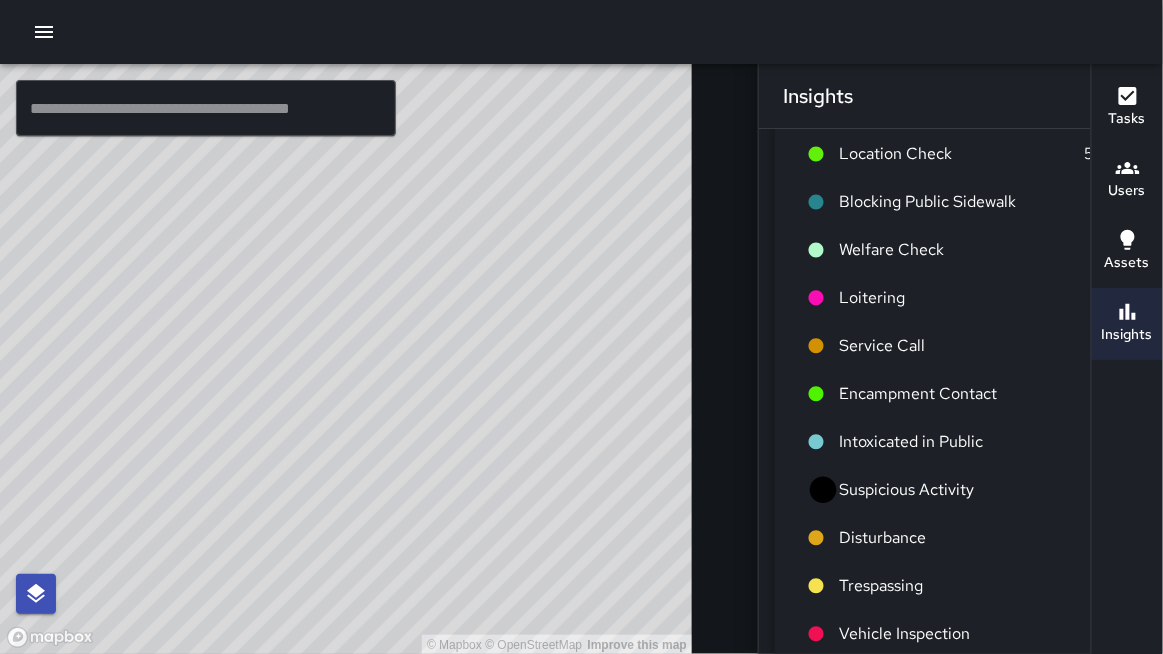 click 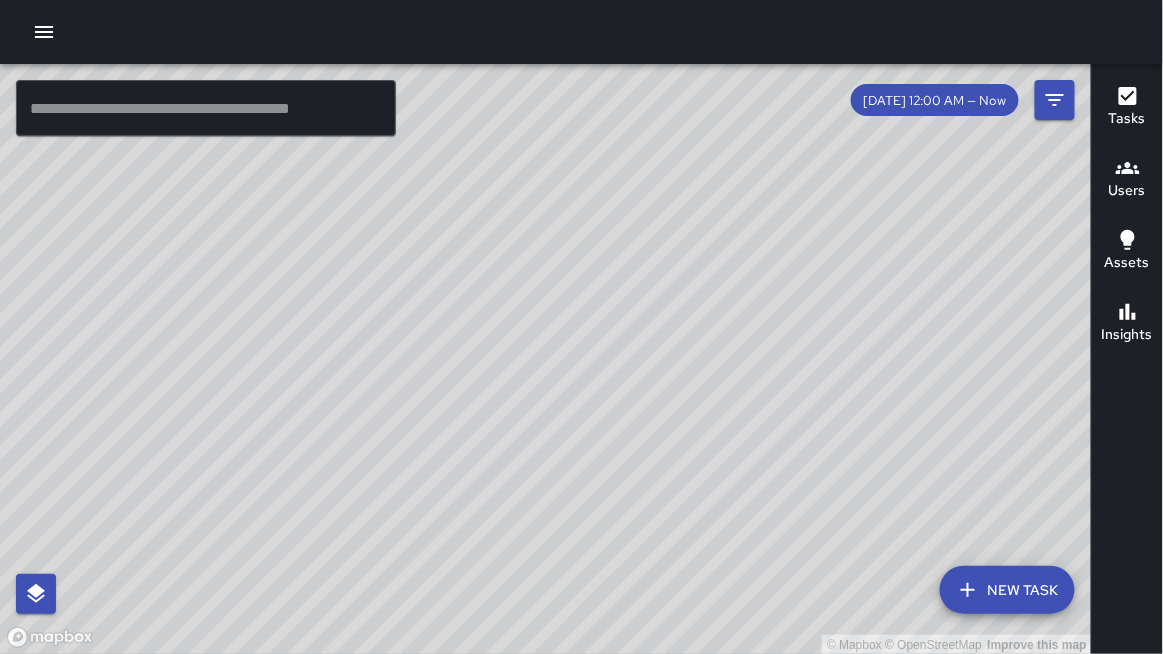 click on "© Mapbox   © OpenStreetMap   Improve this map" at bounding box center (546, 359) 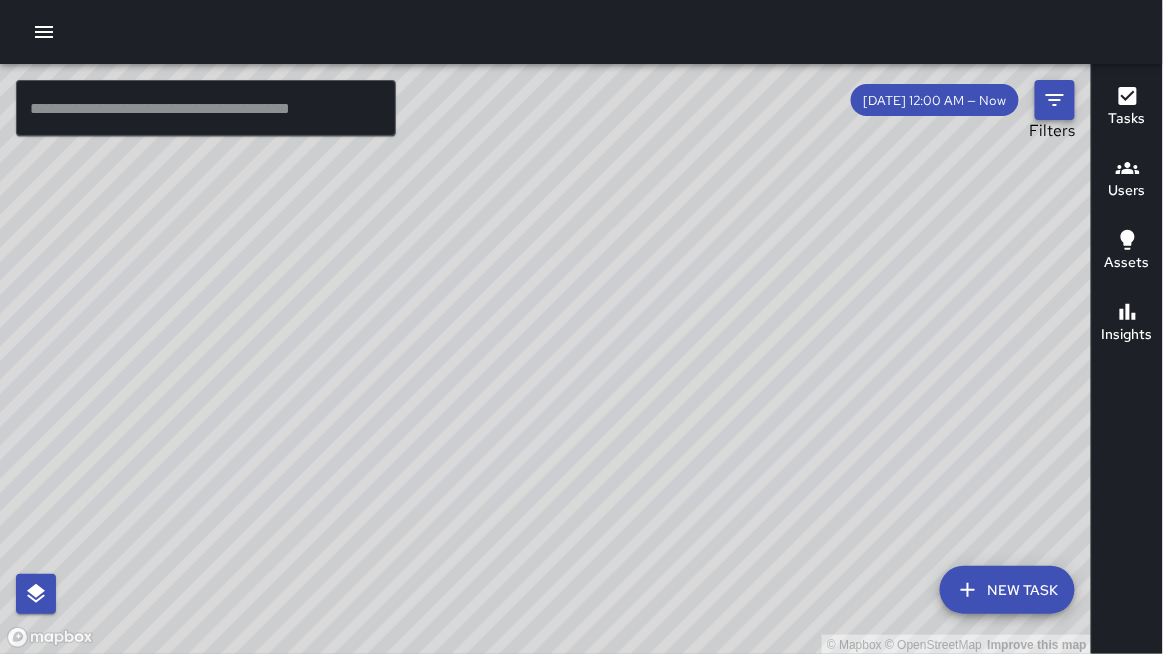 click at bounding box center [1055, 100] 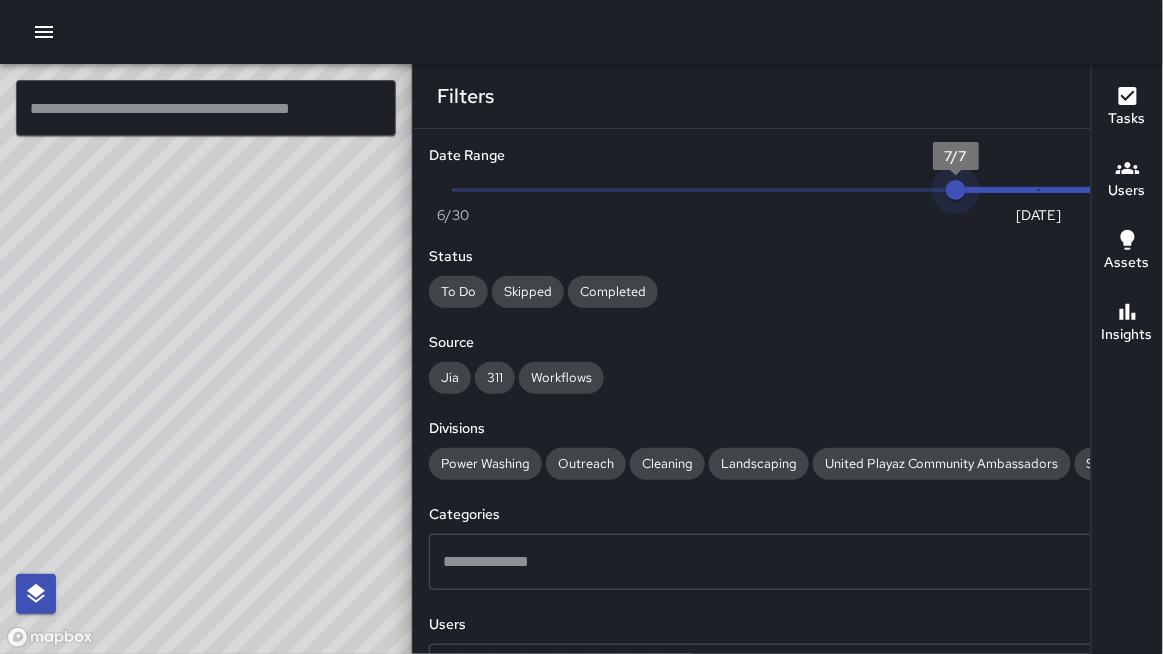 type on "*" 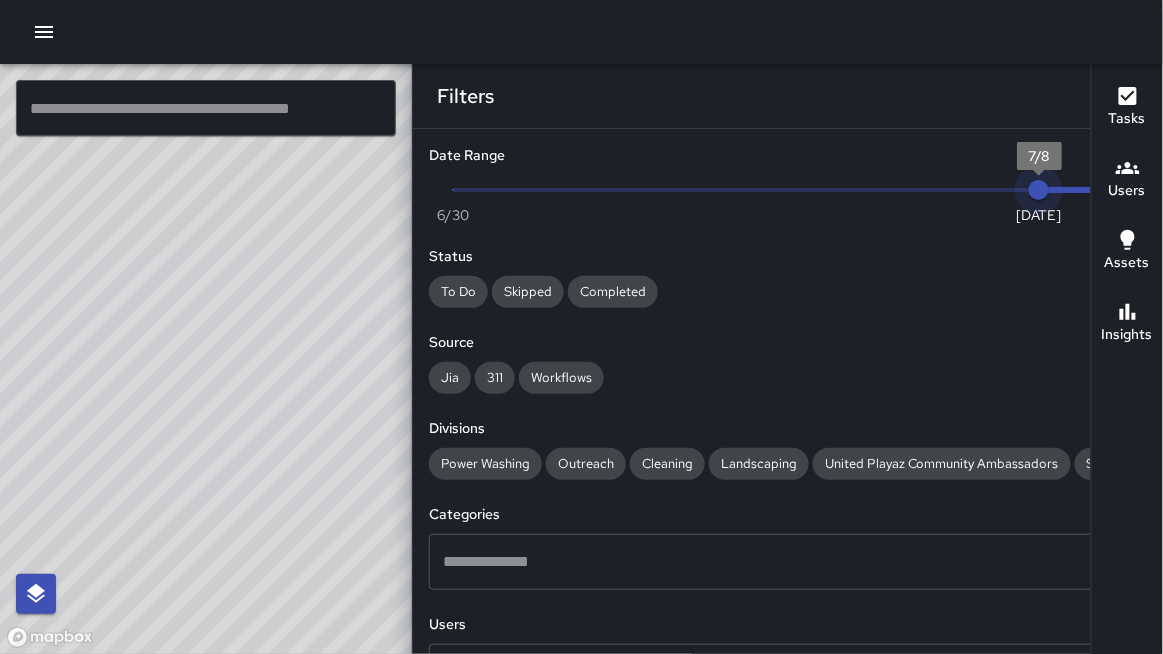 drag, startPoint x: 733, startPoint y: 185, endPoint x: 1011, endPoint y: 183, distance: 278.0072 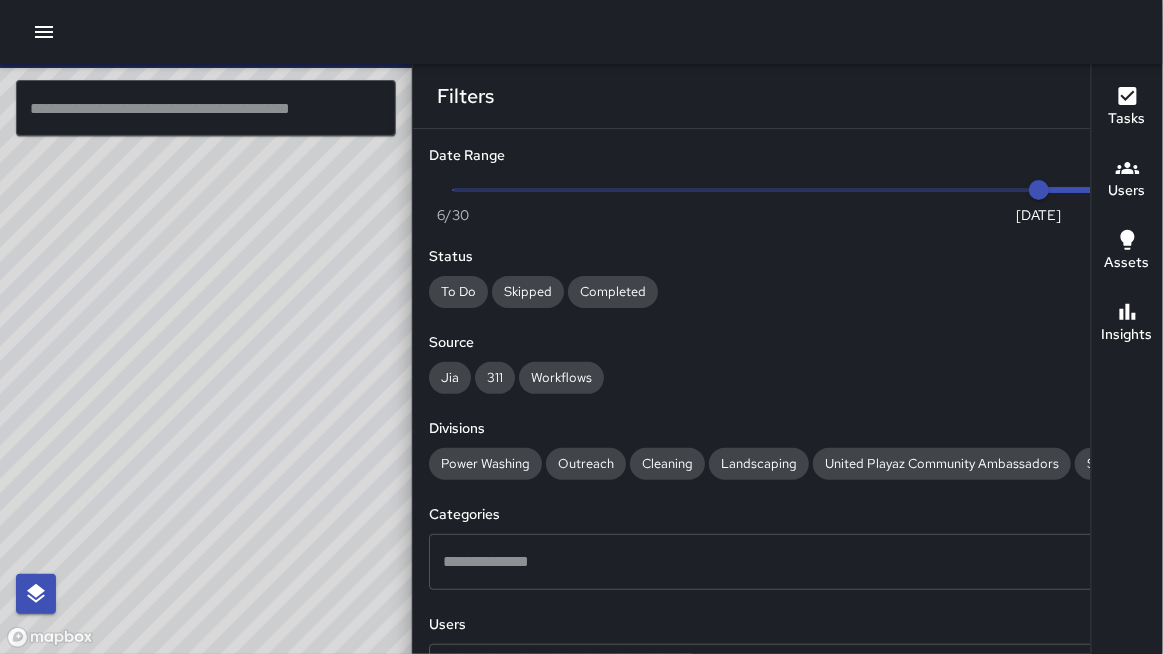 click 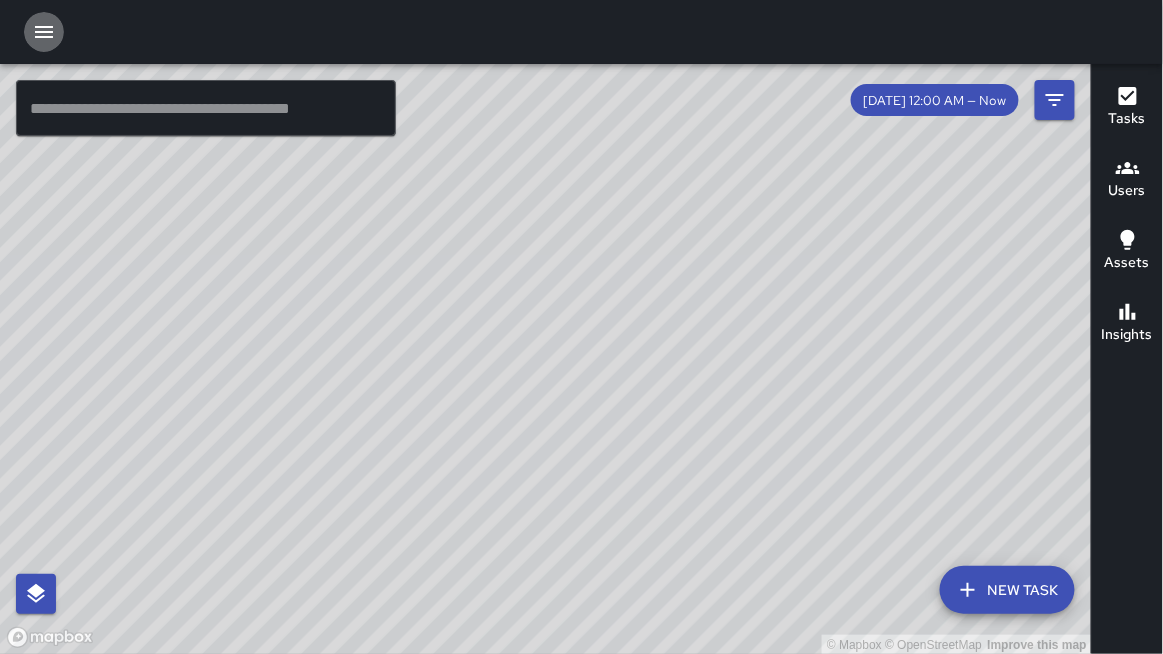 click 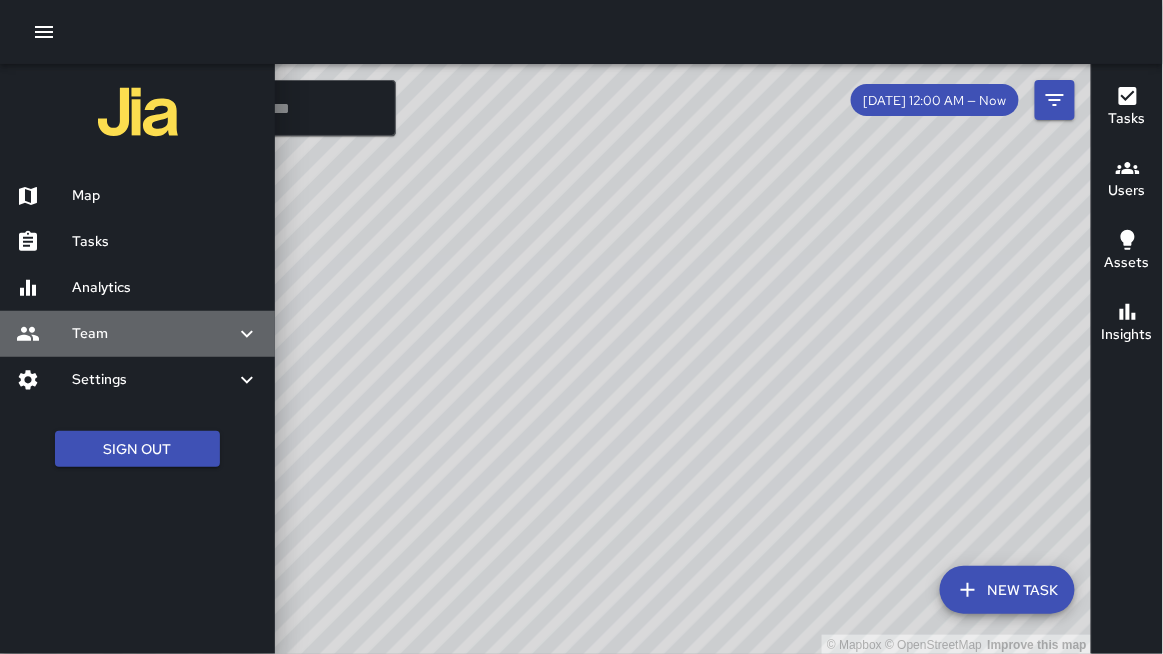 click on "Team" at bounding box center [153, 334] 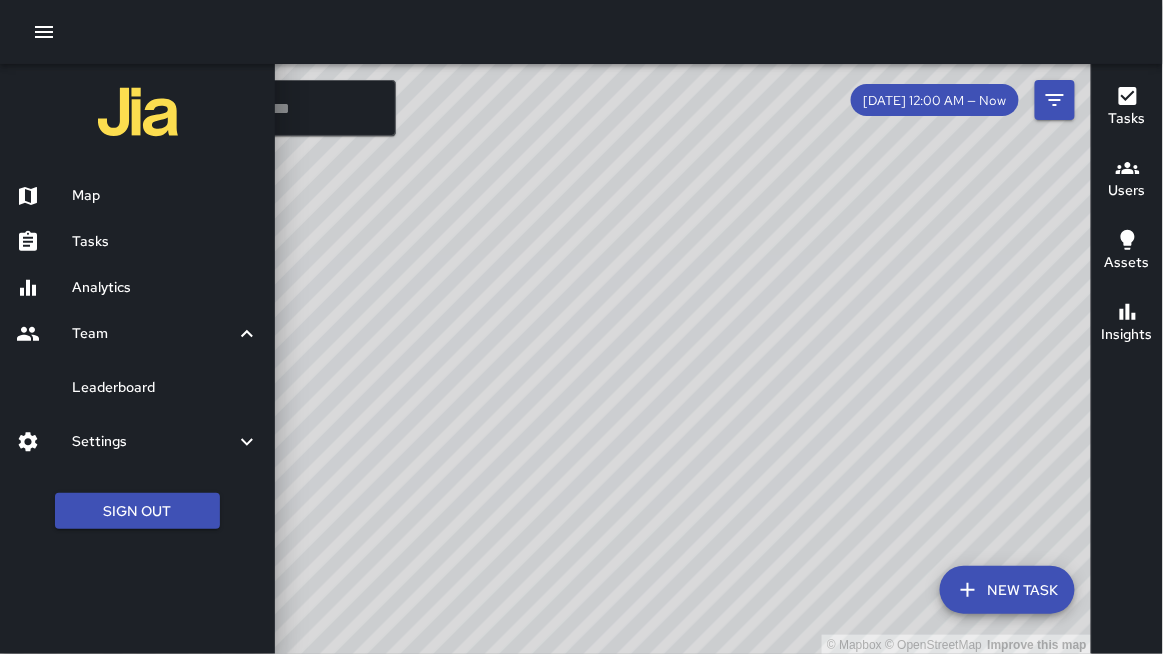 click on "Leaderboard" at bounding box center [137, 388] 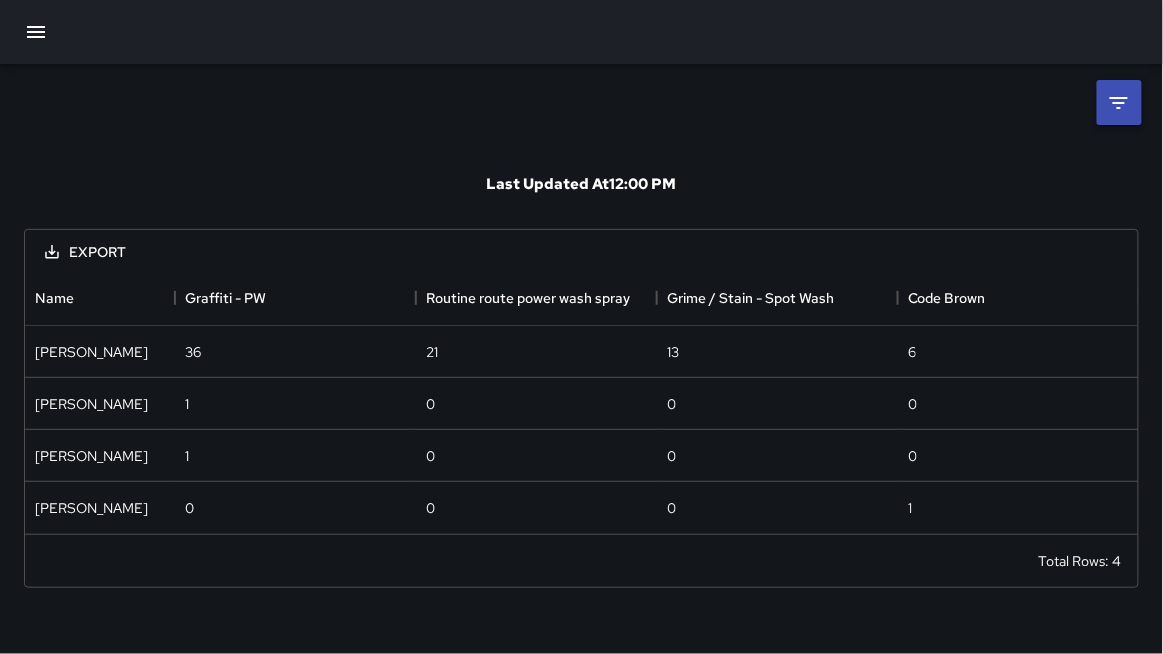 scroll, scrollTop: 0, scrollLeft: 1, axis: horizontal 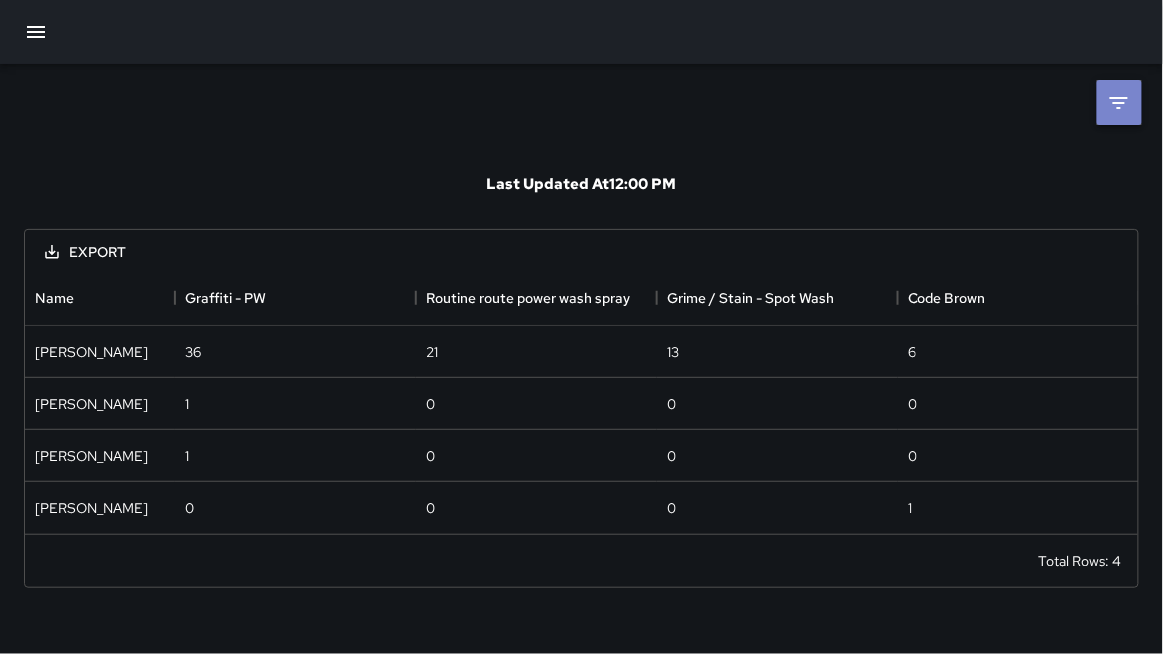 click at bounding box center (1119, 102) 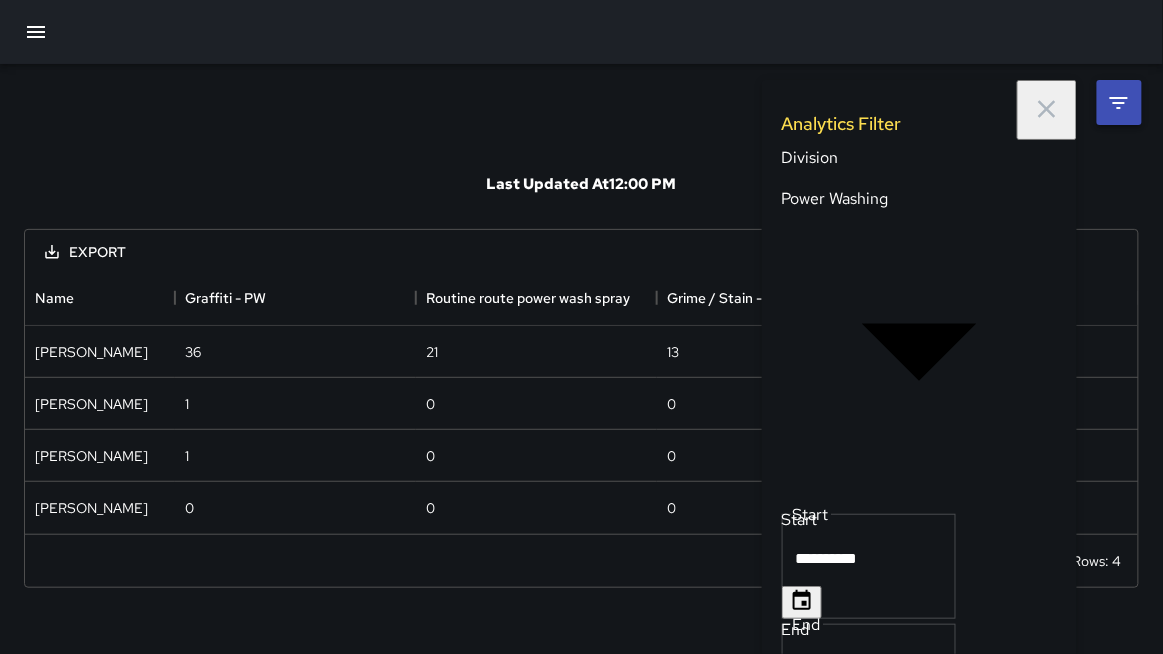 click on "**********" at bounding box center [581, 443] 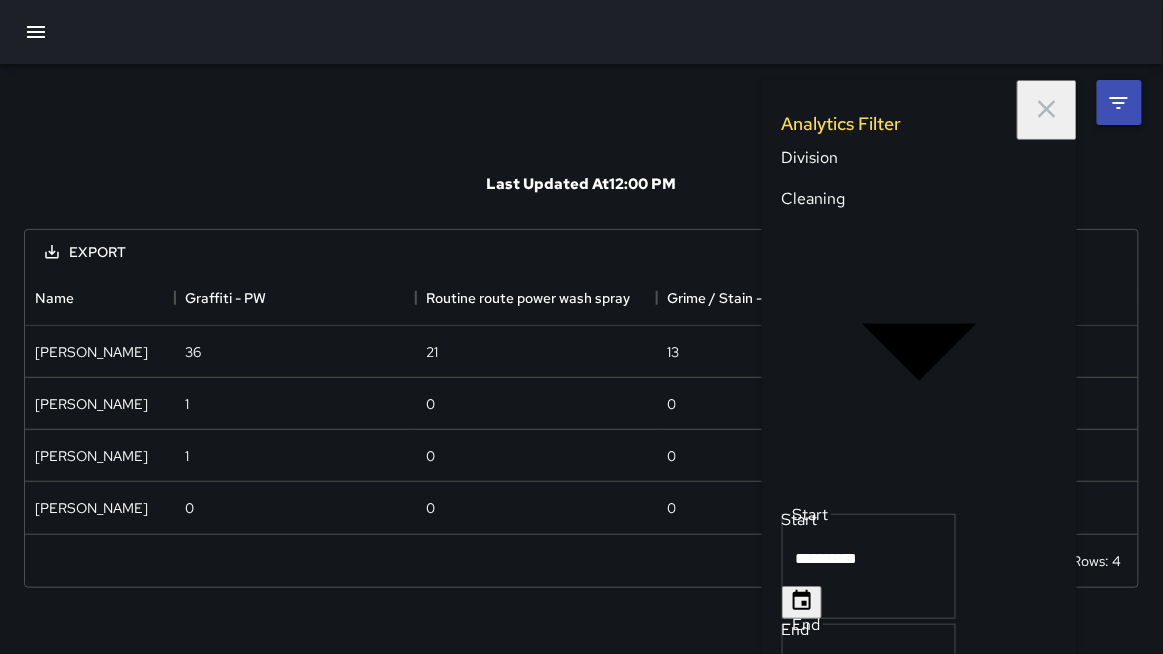 click on "**********" at bounding box center (581, 443) 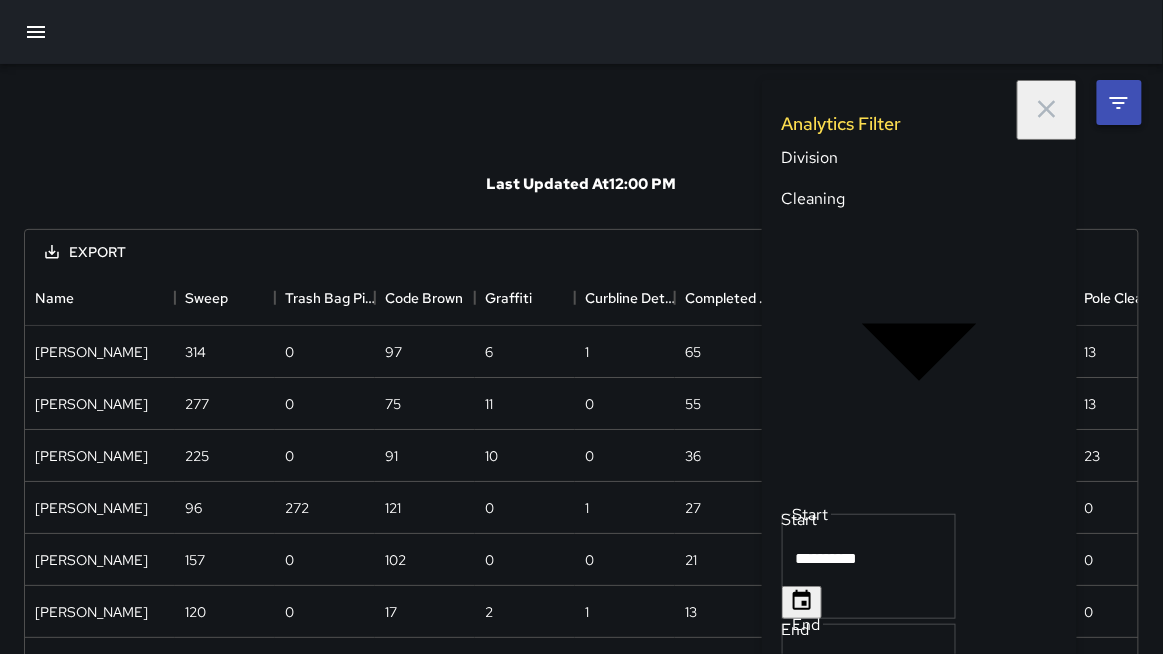 scroll, scrollTop: 0, scrollLeft: 1, axis: horizontal 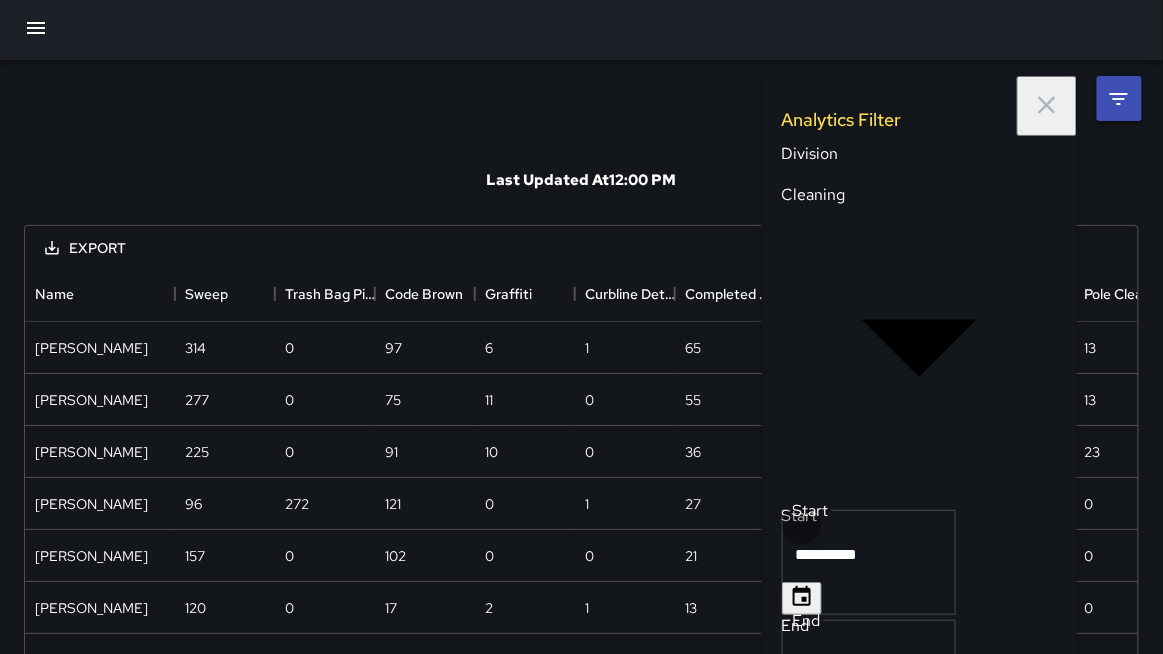 click 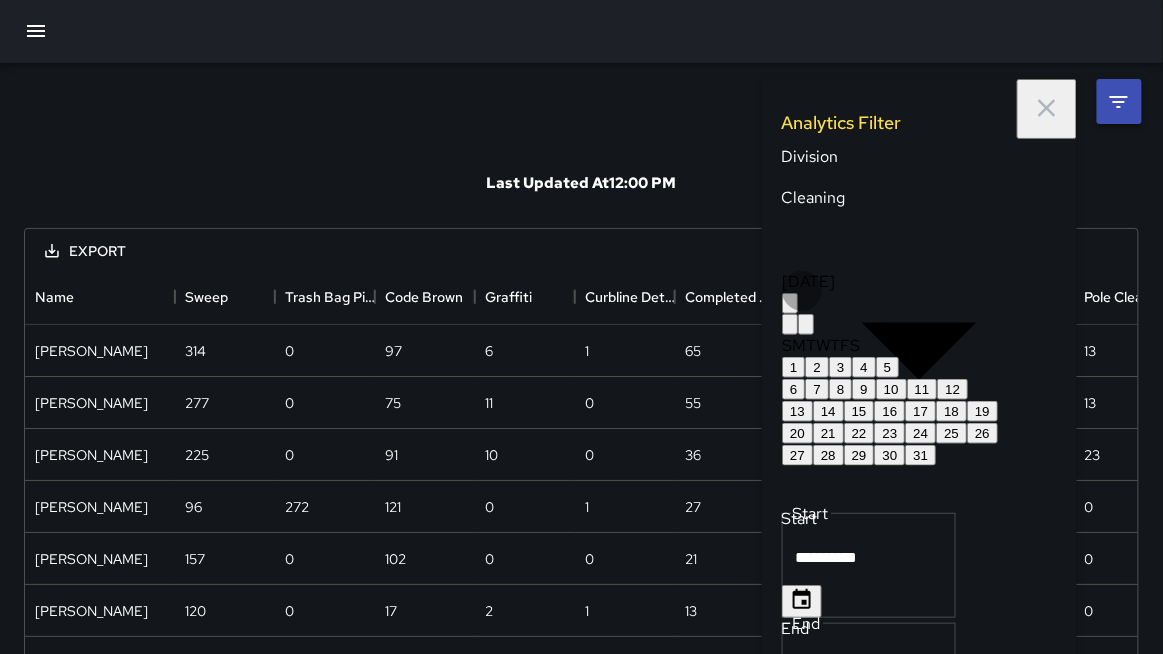 click 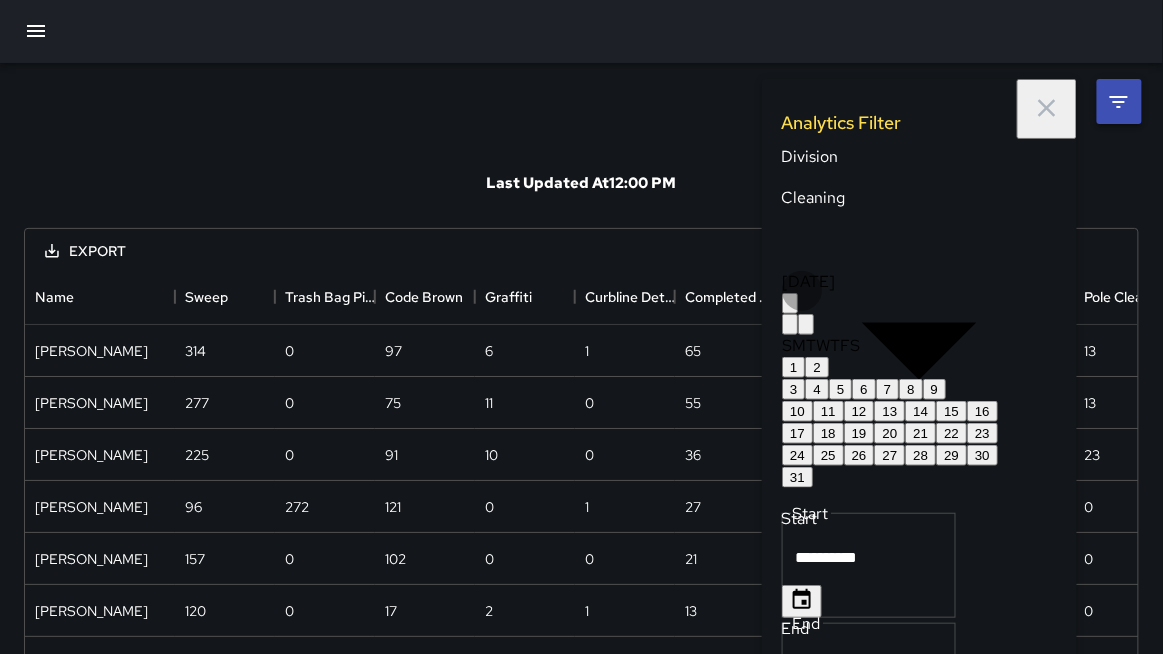 click 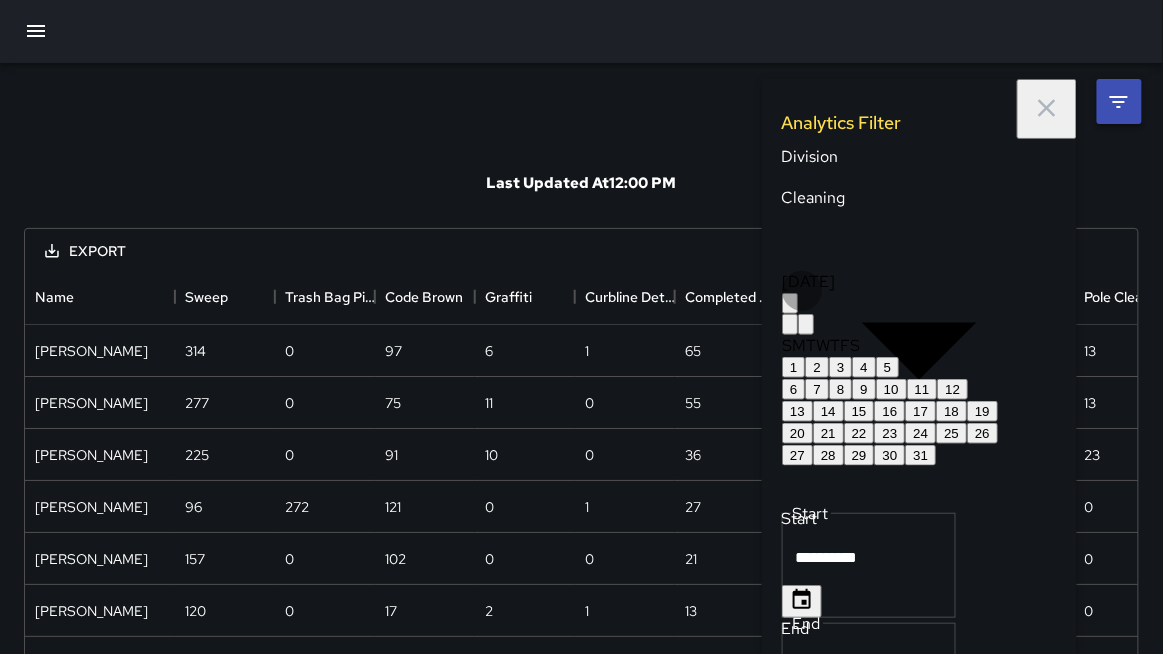 click 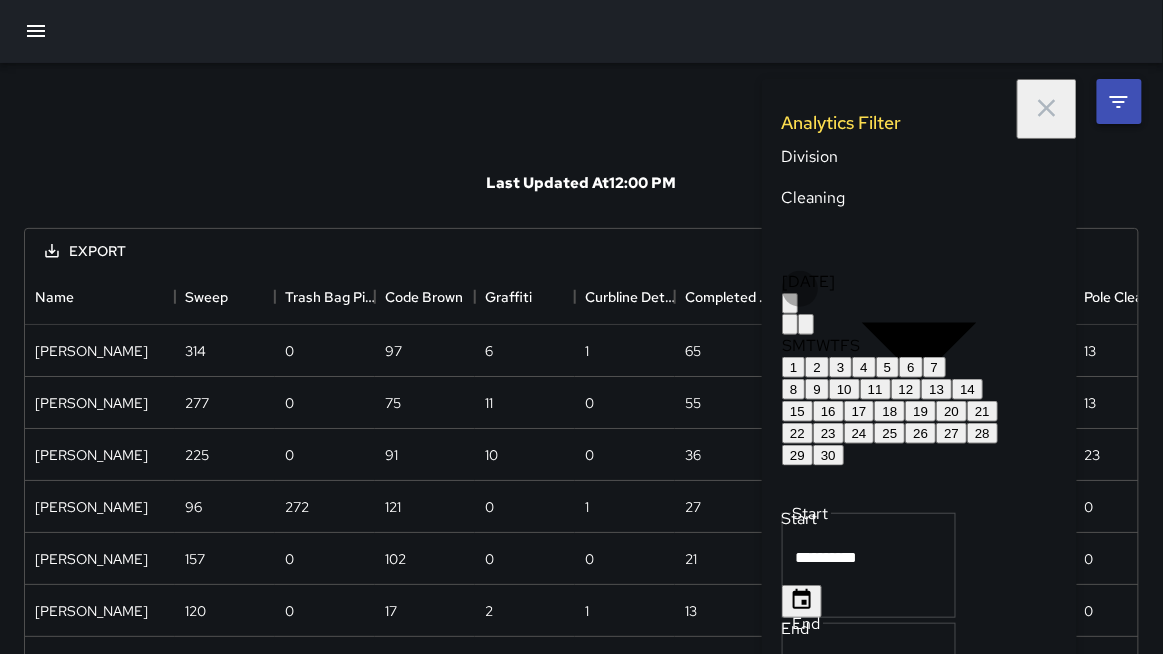 click on "29" at bounding box center (797, 455) 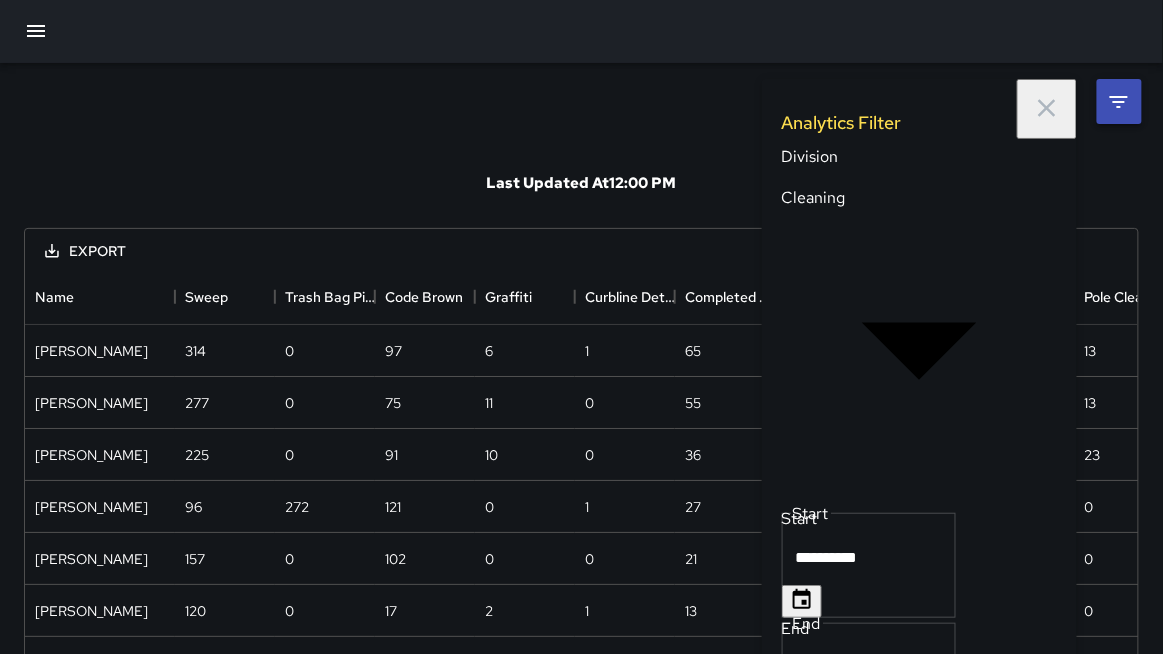 type on "**********" 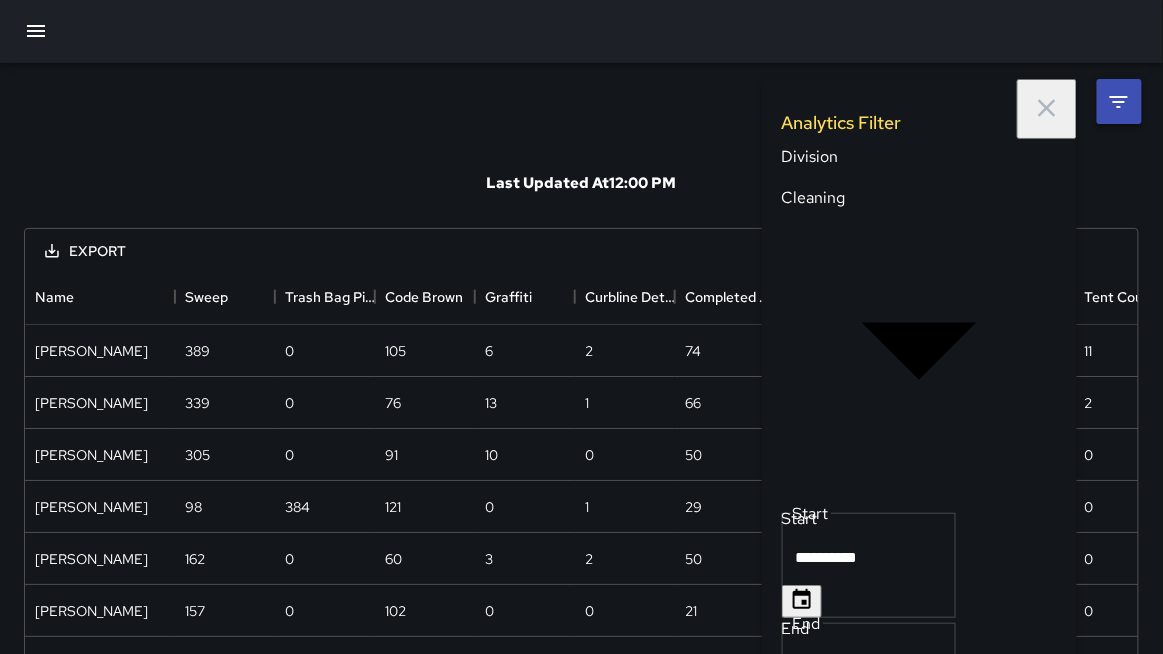 scroll, scrollTop: 0, scrollLeft: 1, axis: horizontal 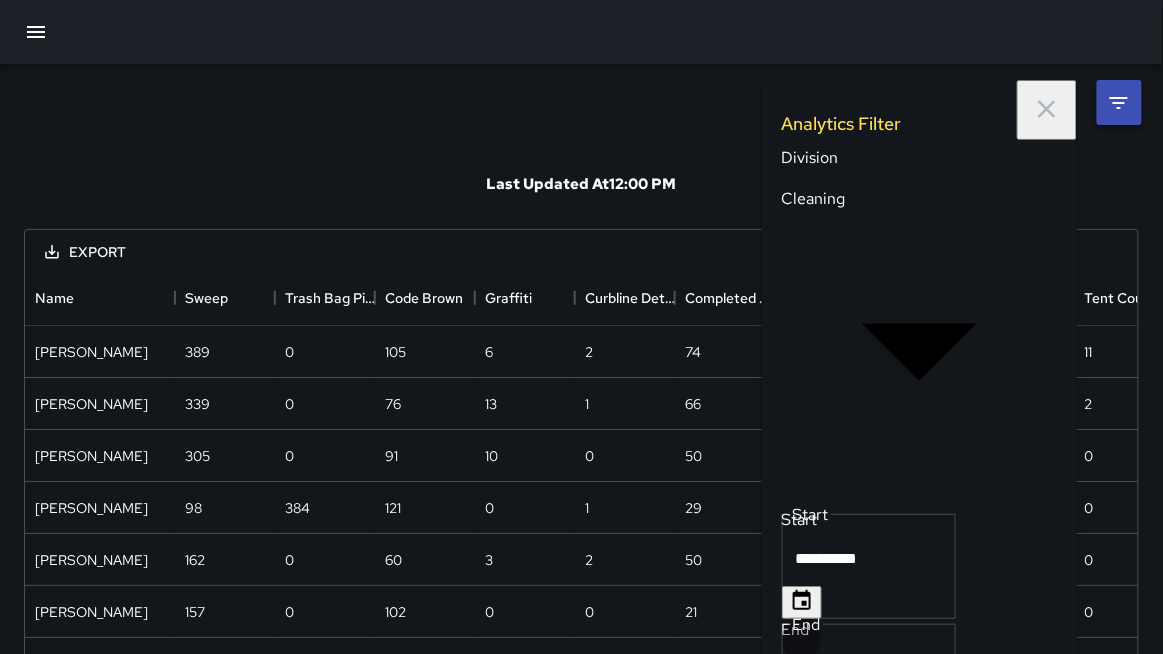click at bounding box center [802, 712] 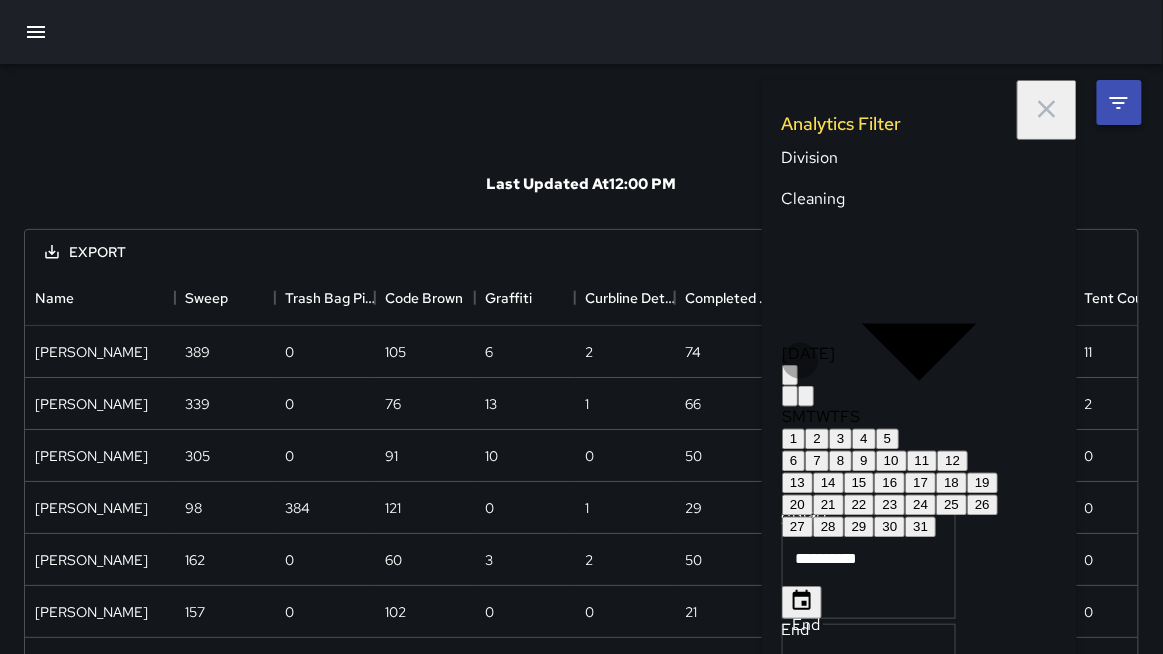click on "5" at bounding box center (887, 439) 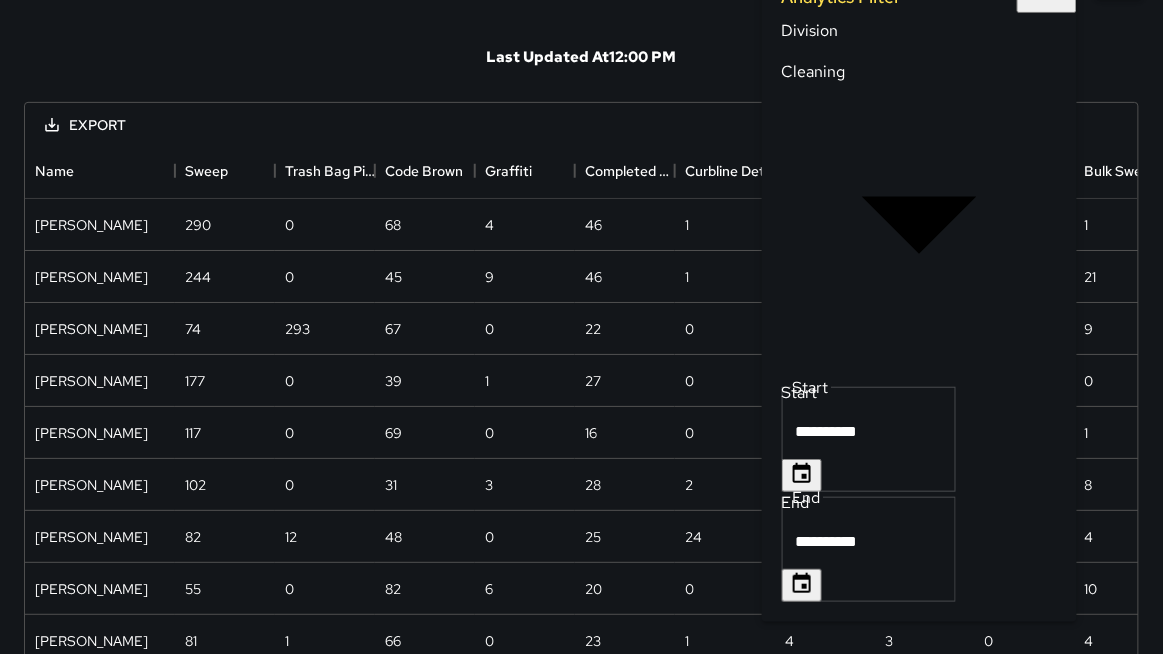 scroll, scrollTop: 130, scrollLeft: 0, axis: vertical 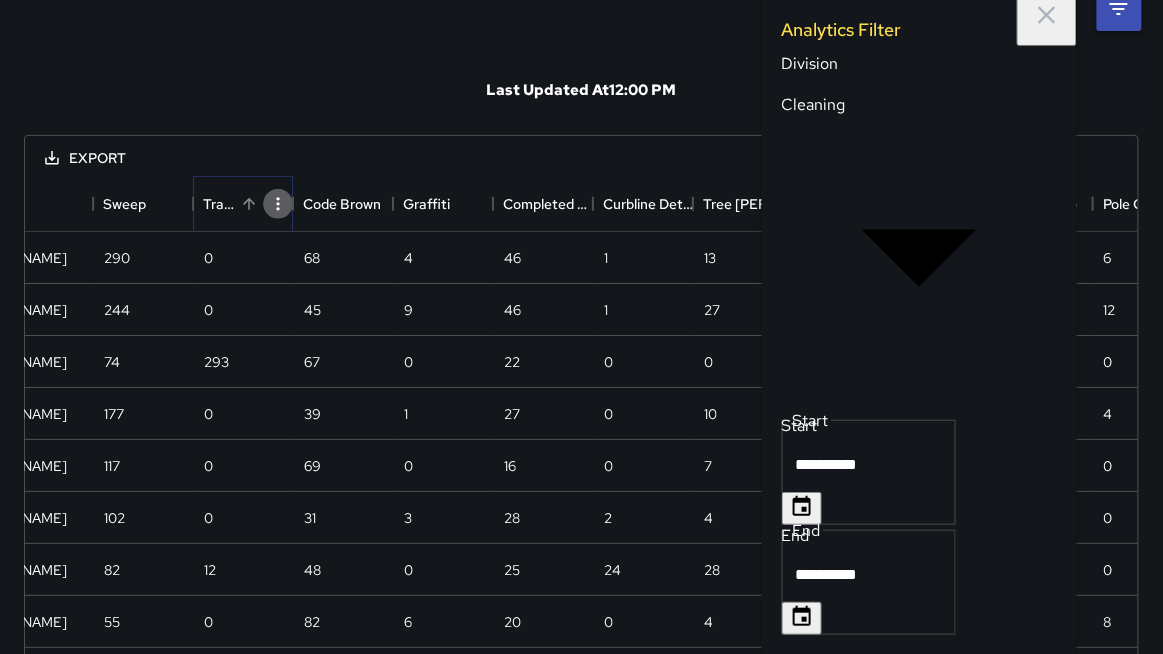 click 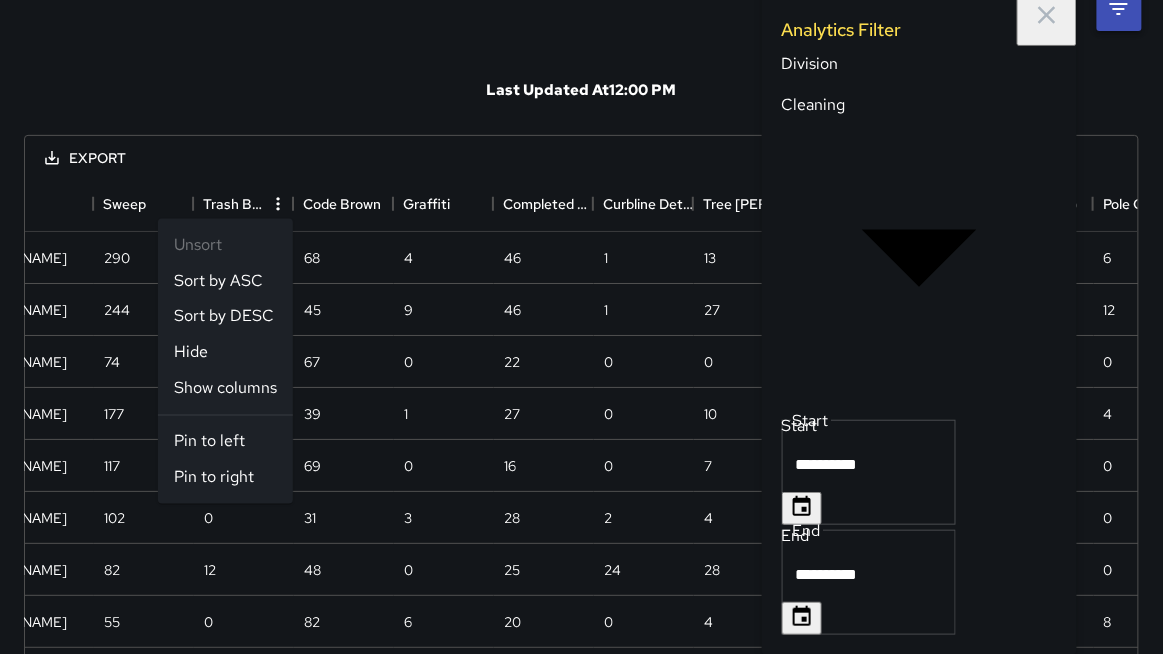 scroll, scrollTop: 97, scrollLeft: 0, axis: vertical 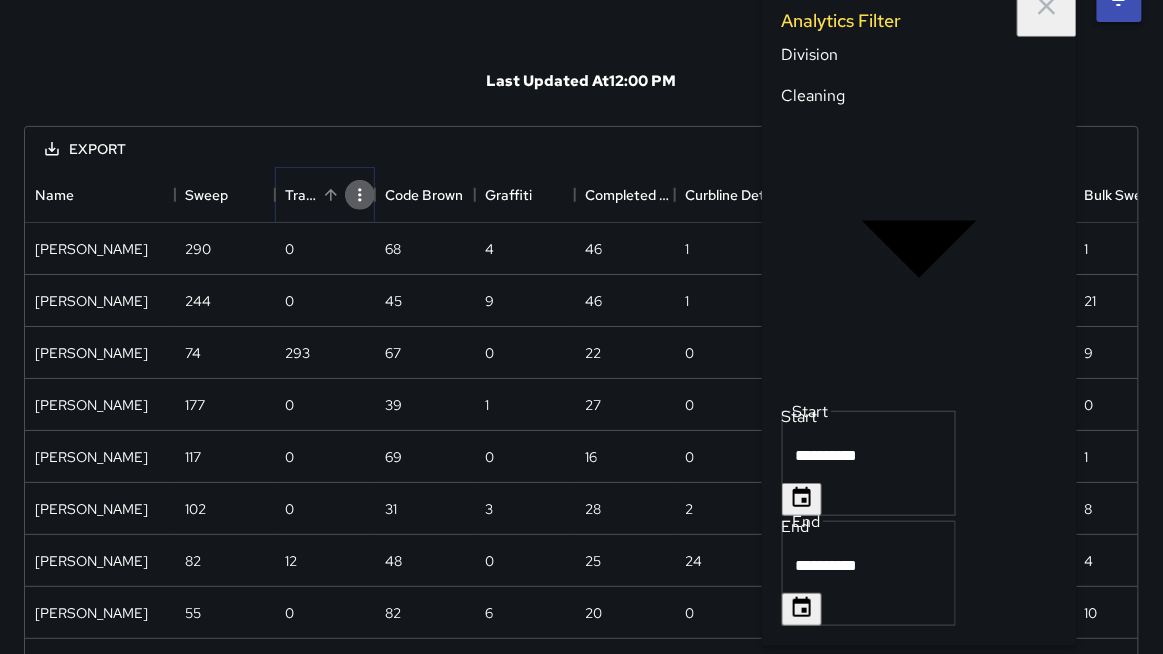 click 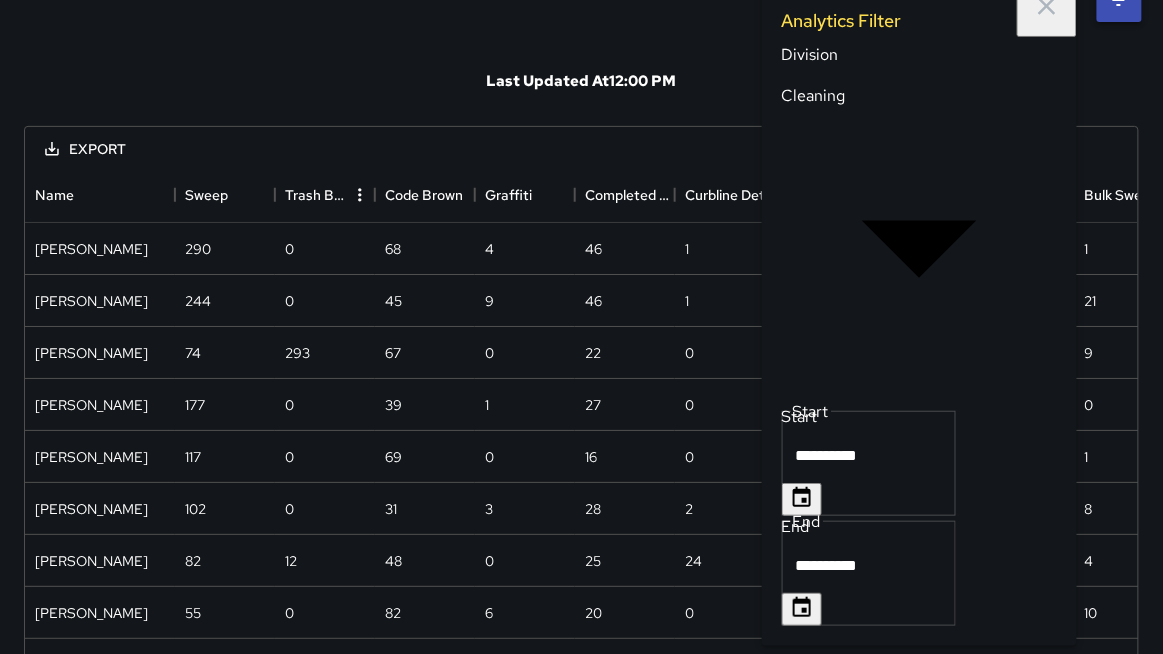 click on "Export" at bounding box center (581, 147) 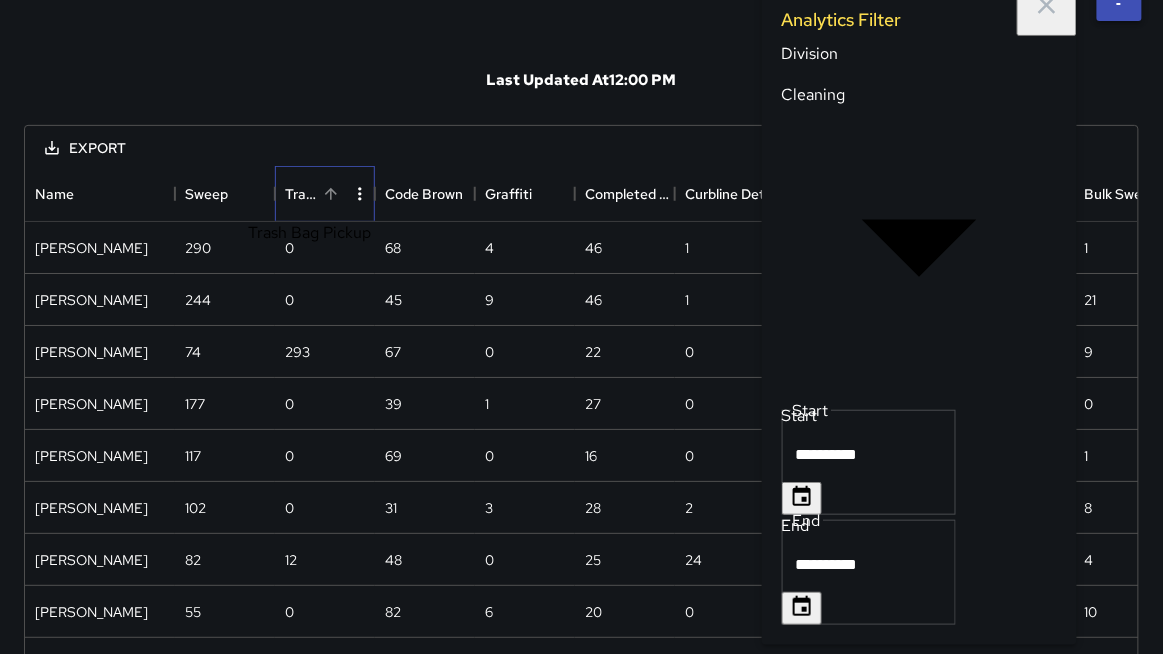 click on "Trash Bag Pickup" at bounding box center (301, 194) 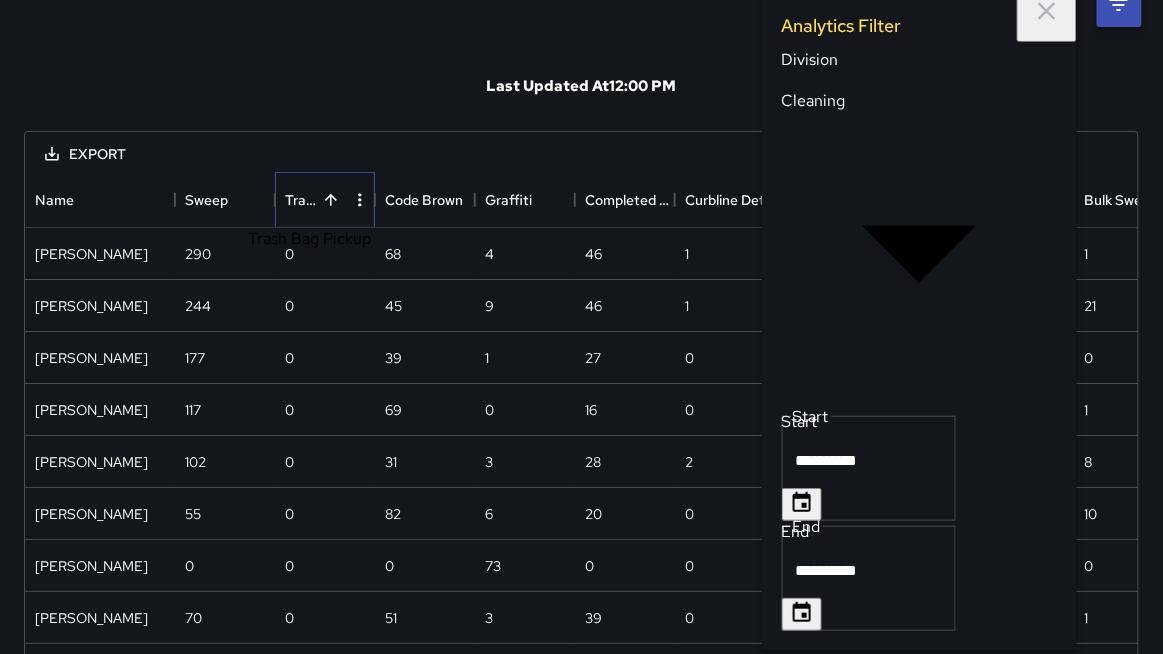 click on "Trash Bag Pickup" at bounding box center (301, 200) 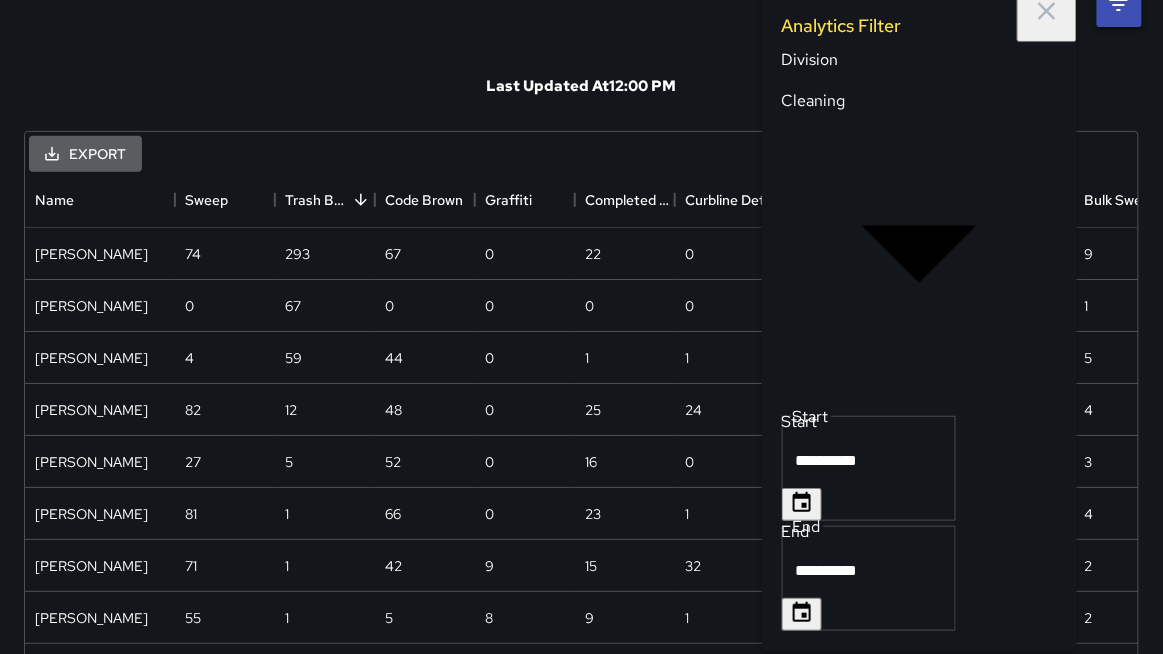 click 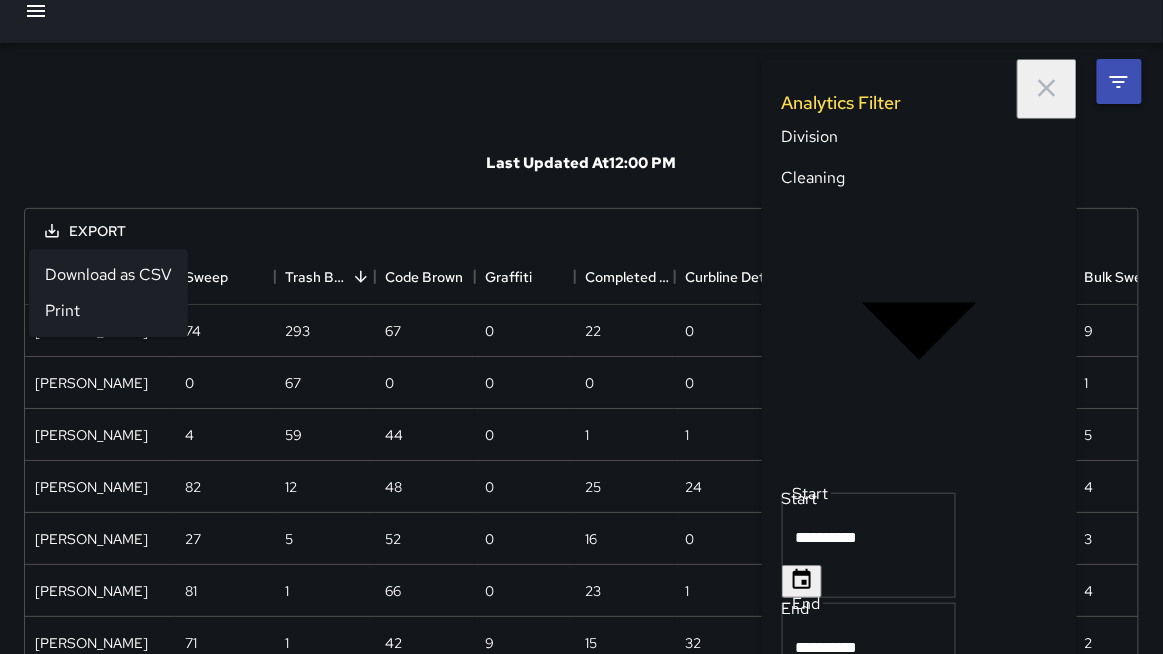 scroll, scrollTop: 20, scrollLeft: 0, axis: vertical 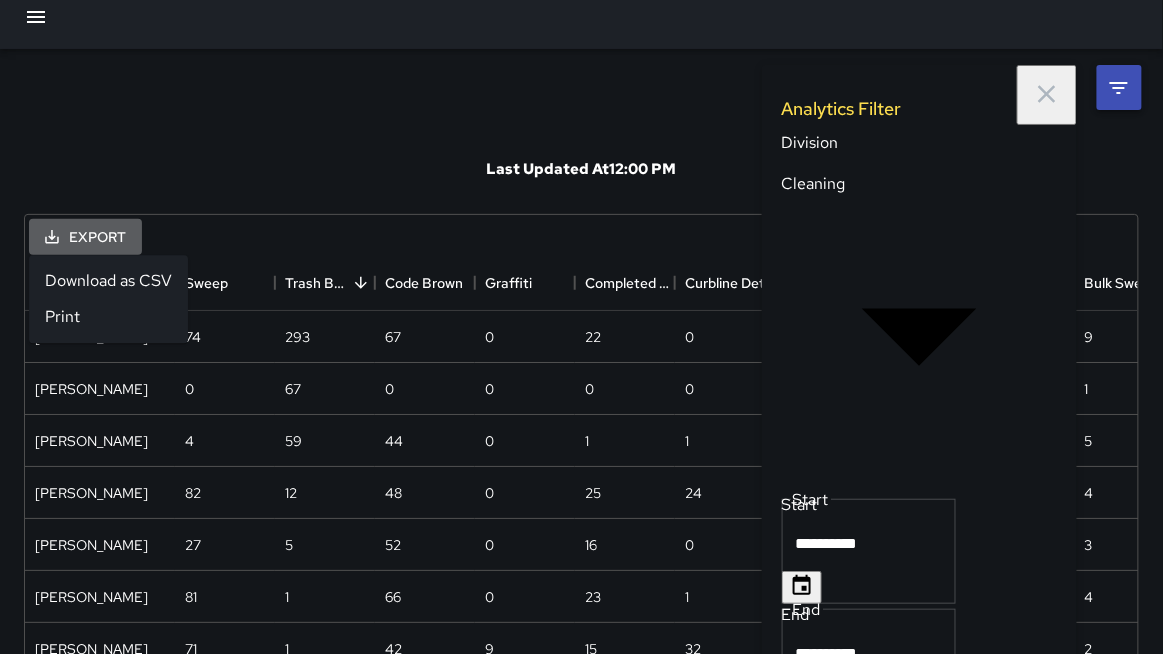 click on "Export" at bounding box center (85, 237) 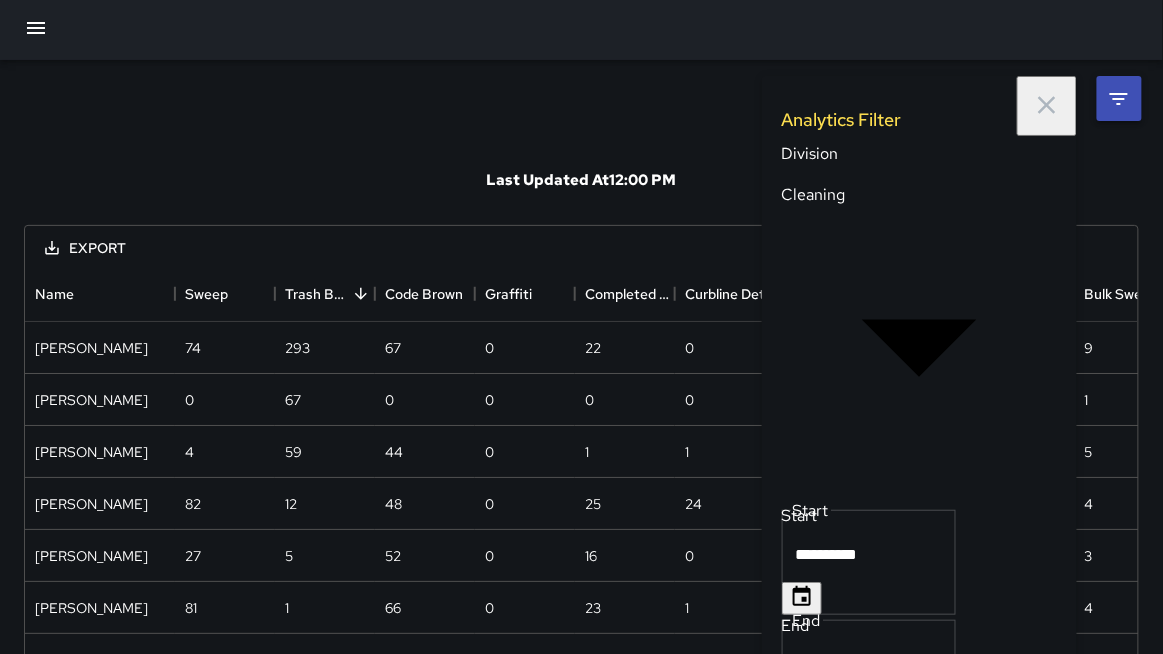 scroll, scrollTop: 2, scrollLeft: 0, axis: vertical 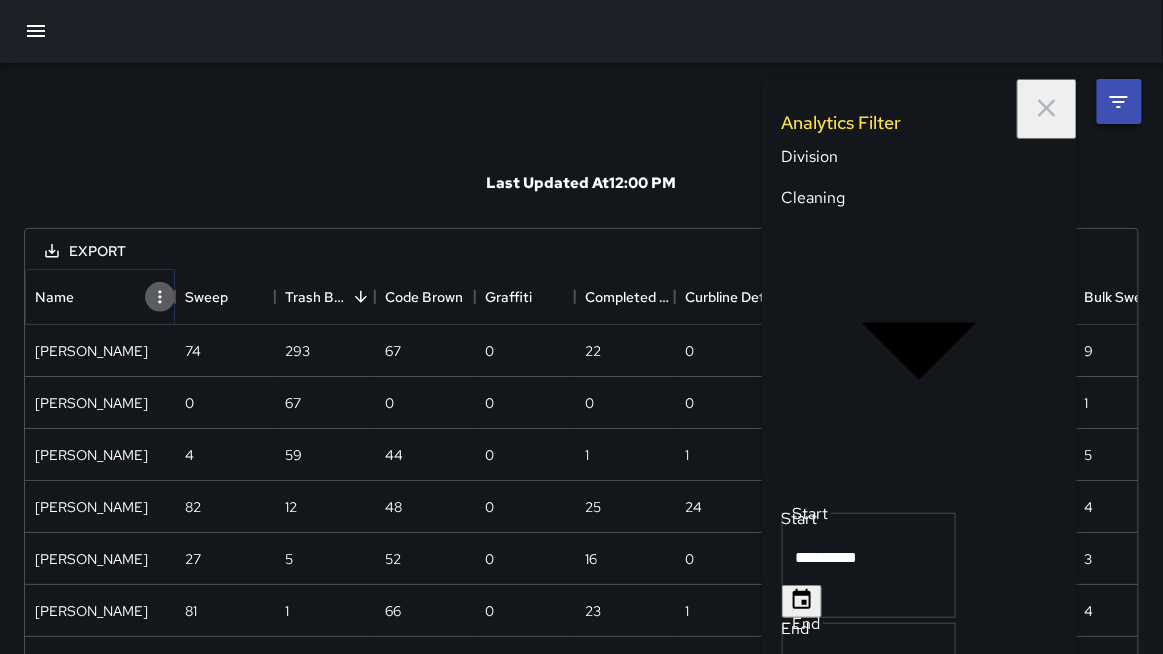 click 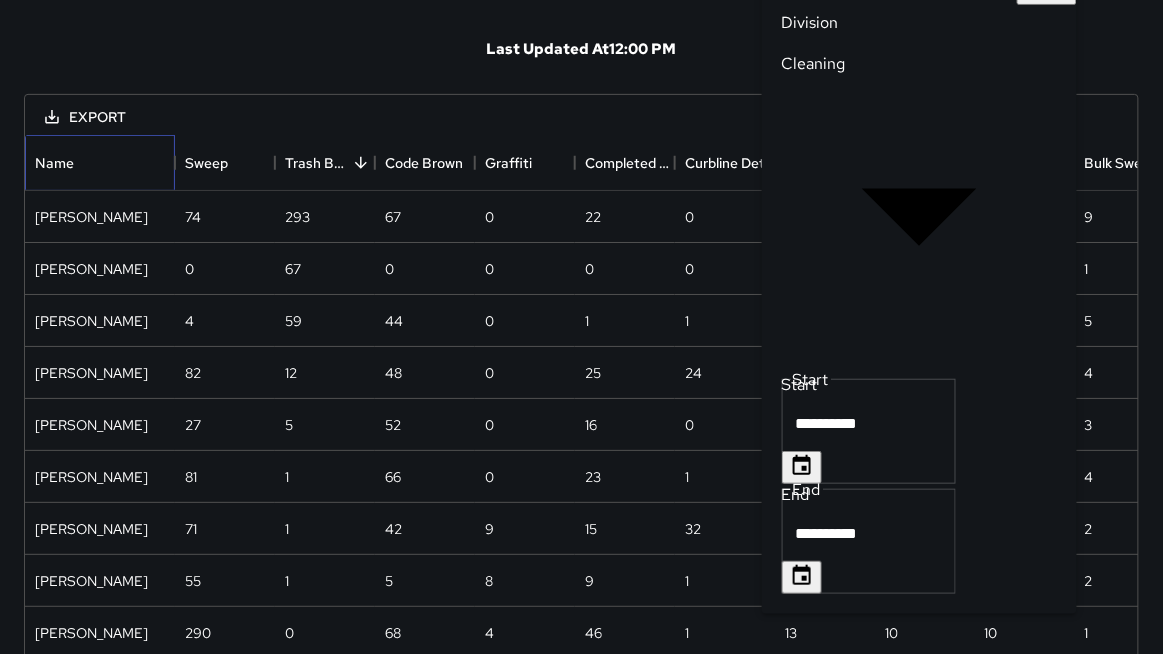 scroll, scrollTop: 133, scrollLeft: 0, axis: vertical 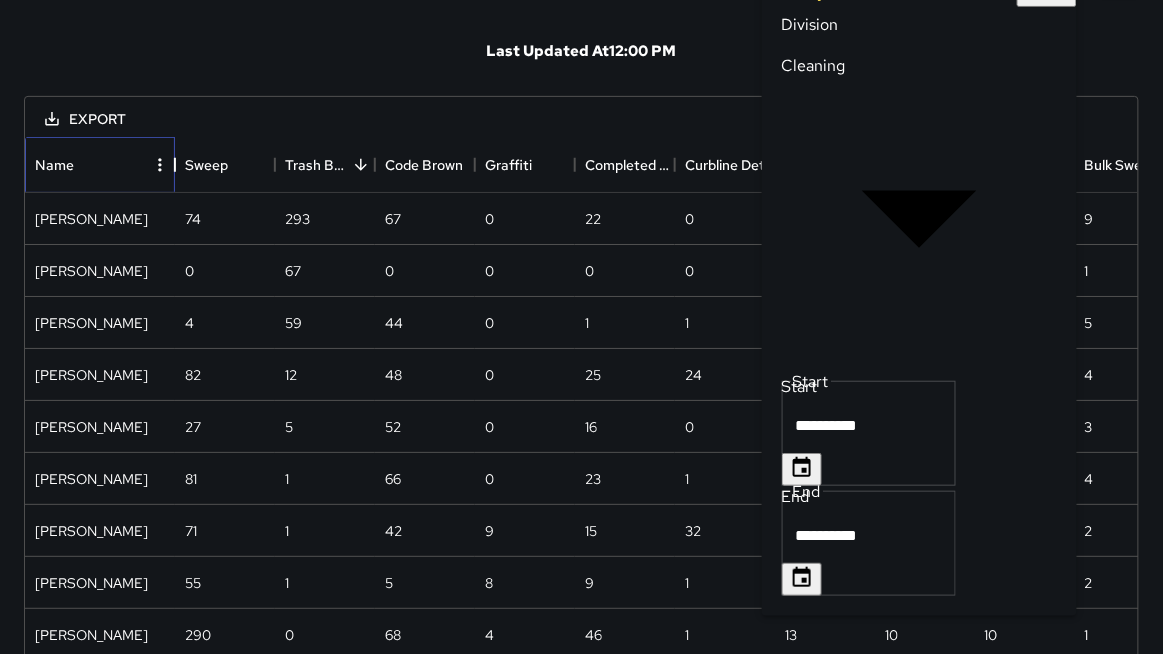 click at bounding box center (175, 165) 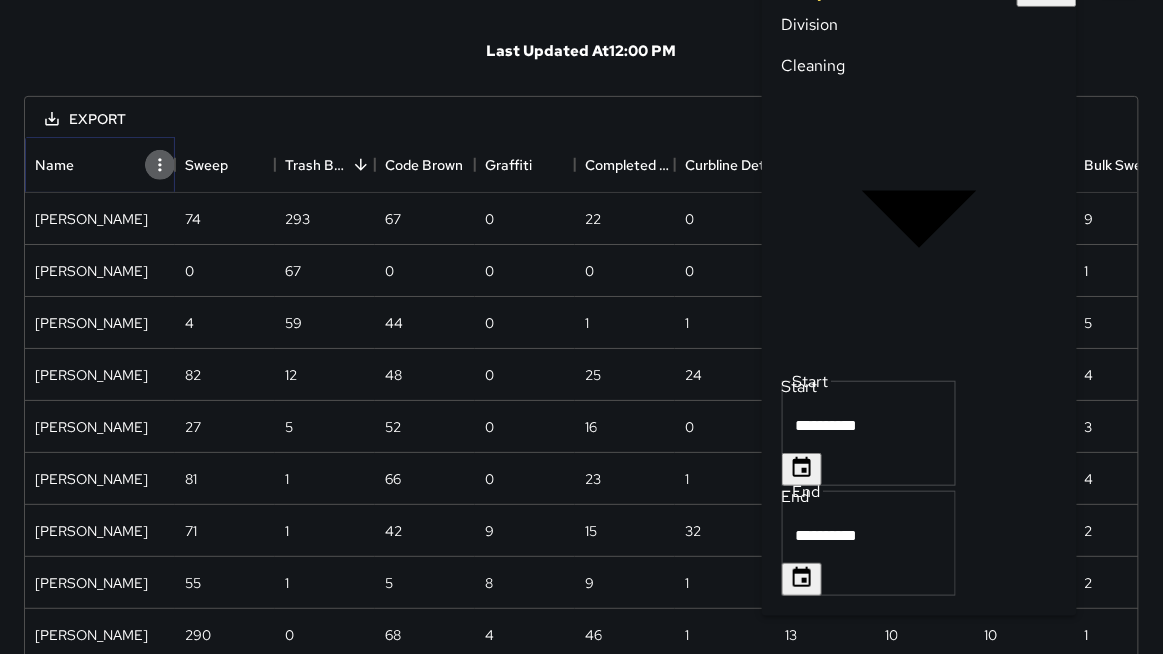 click 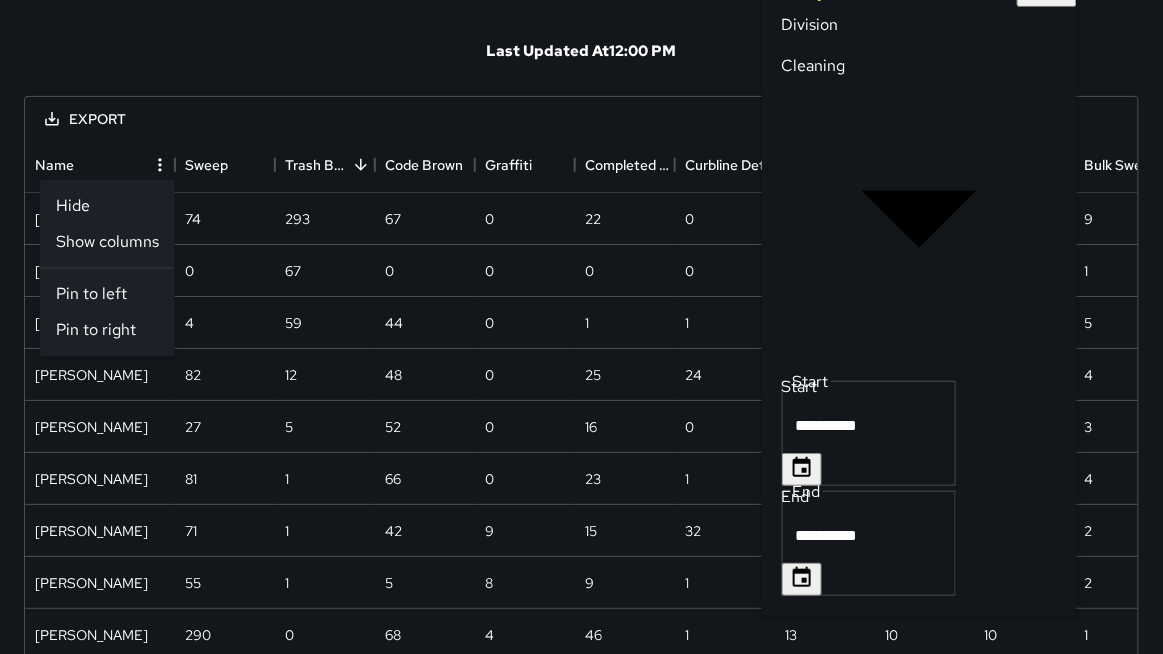 click on "Show columns" at bounding box center (107, 242) 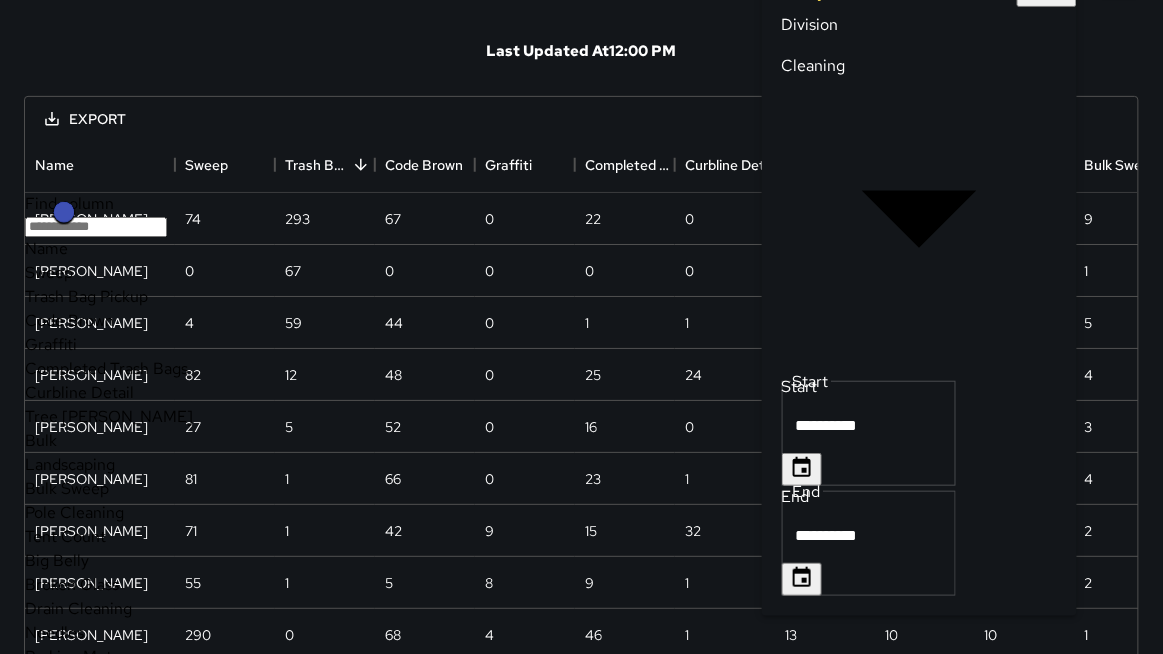 click on "Sweep" at bounding box center [49, 272] 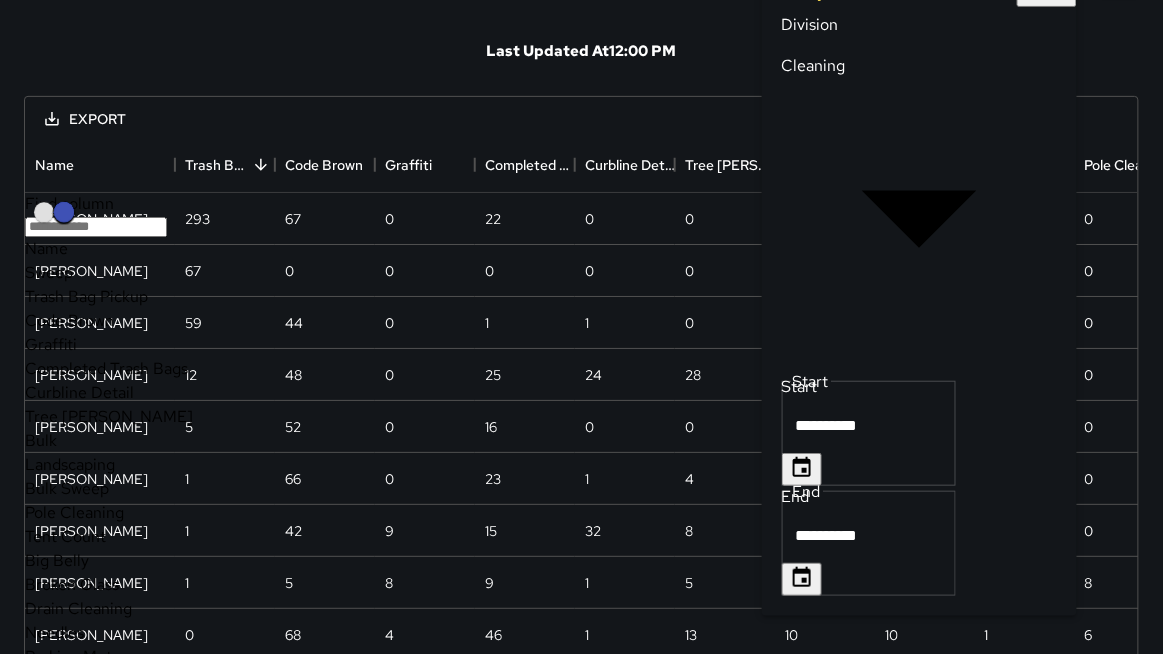 click on "Trash Bag Pickup" at bounding box center [86, 296] 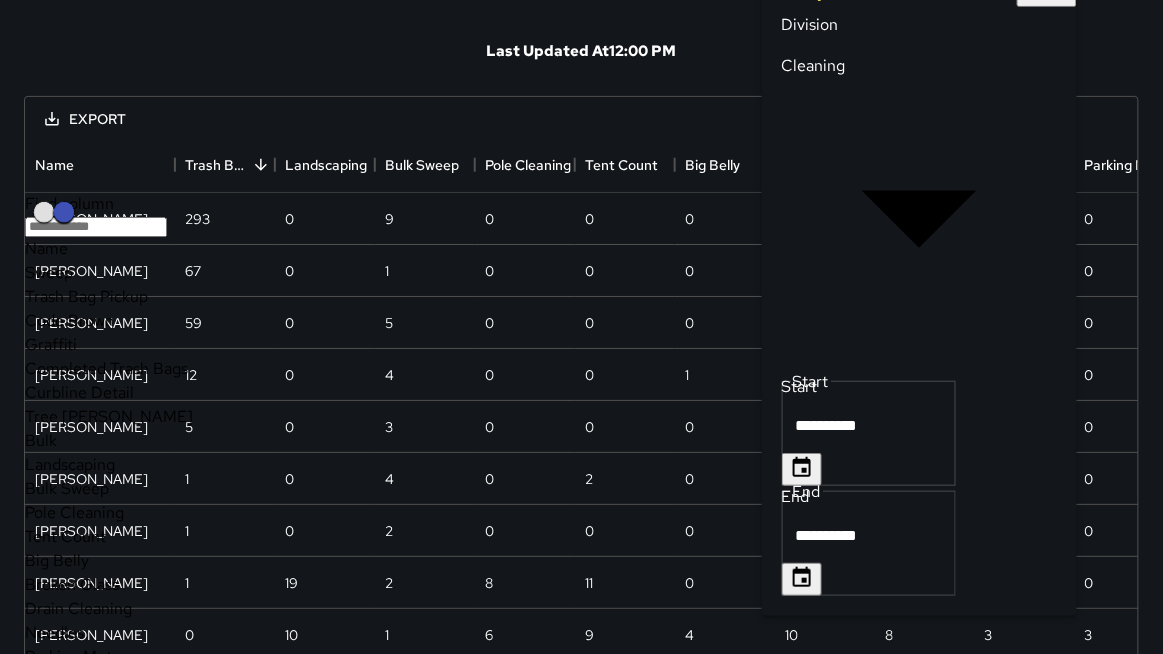click on "Landscaping" at bounding box center [70, 464] 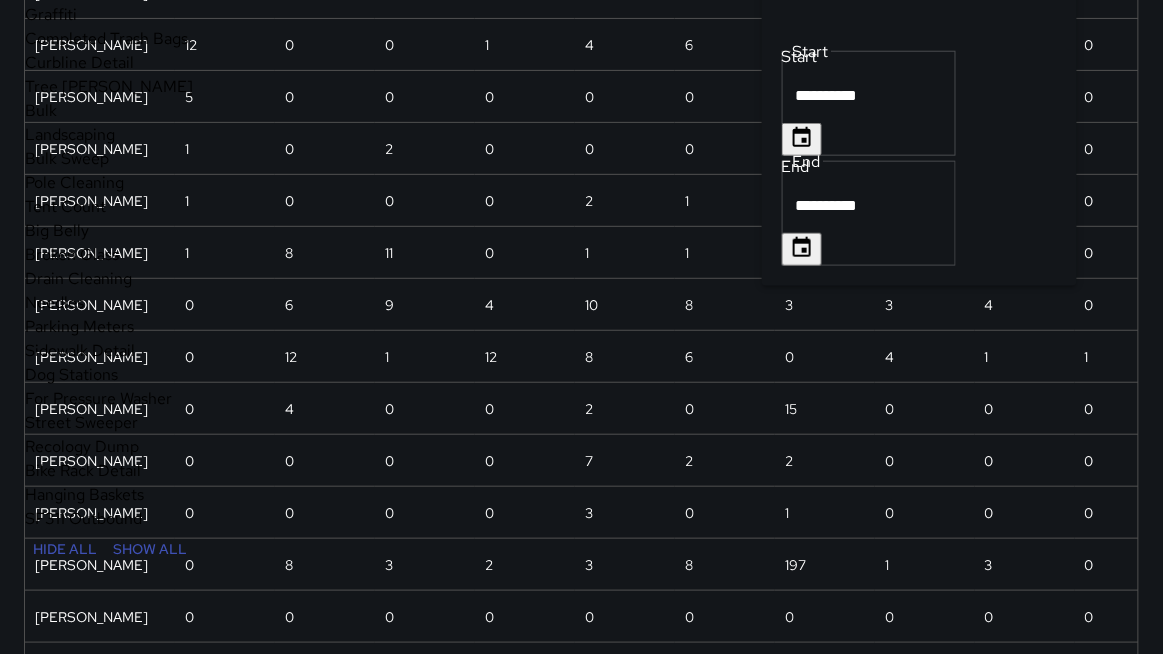 scroll, scrollTop: 470, scrollLeft: 0, axis: vertical 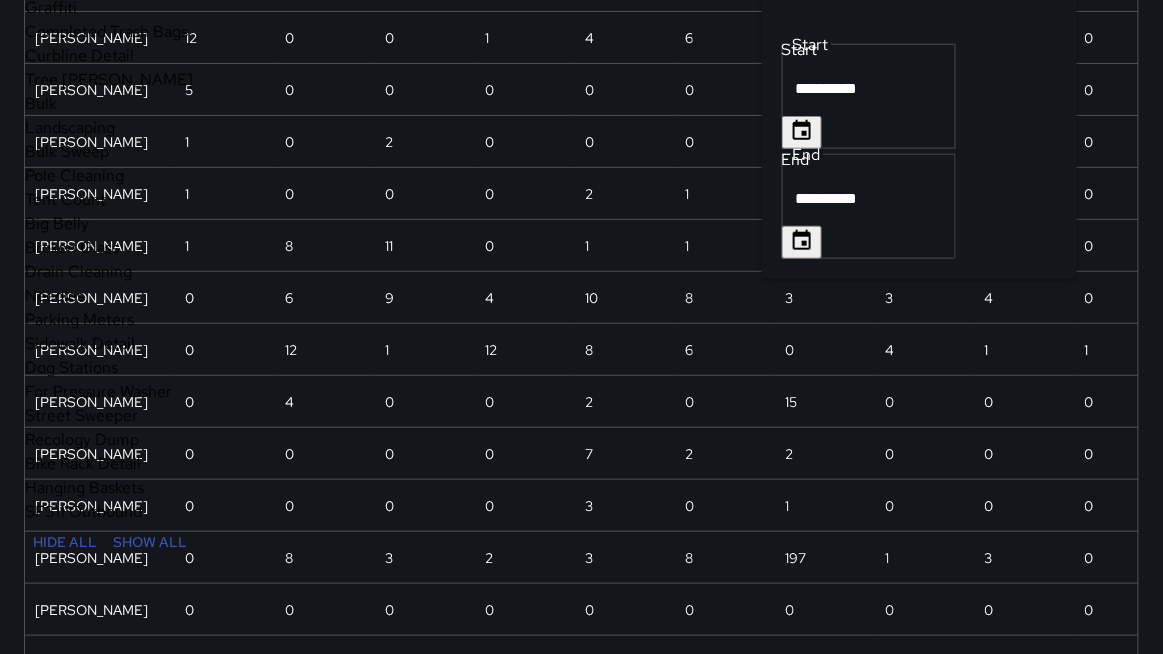 click on "Pole Cleaning" at bounding box center (74, 175) 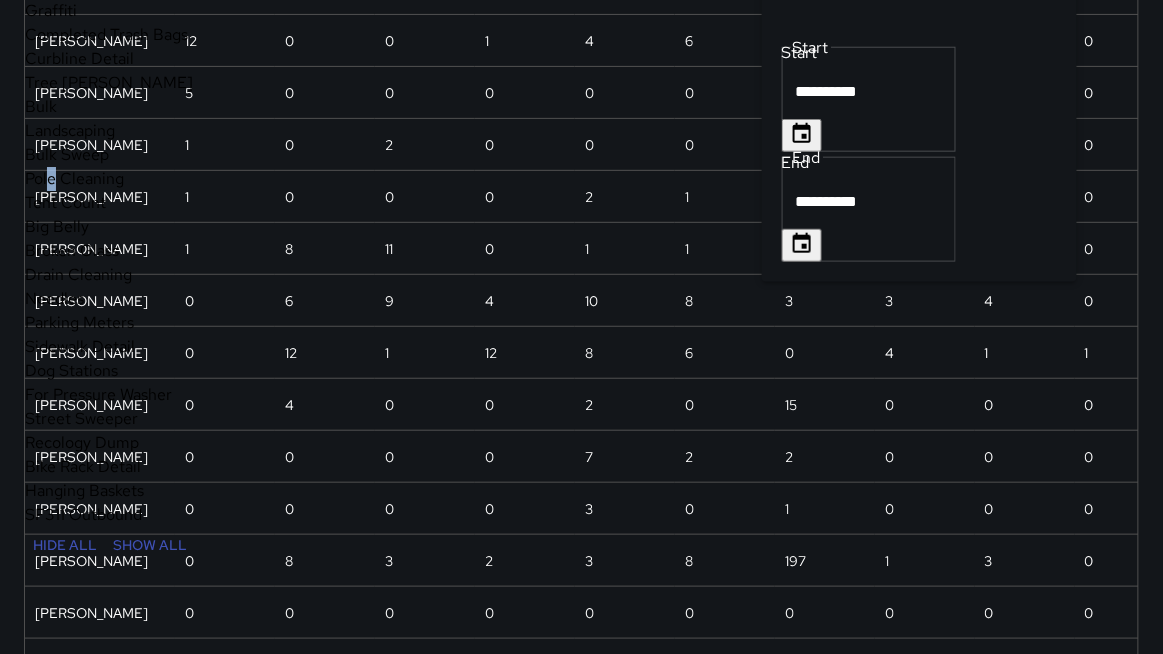 scroll, scrollTop: 464, scrollLeft: 0, axis: vertical 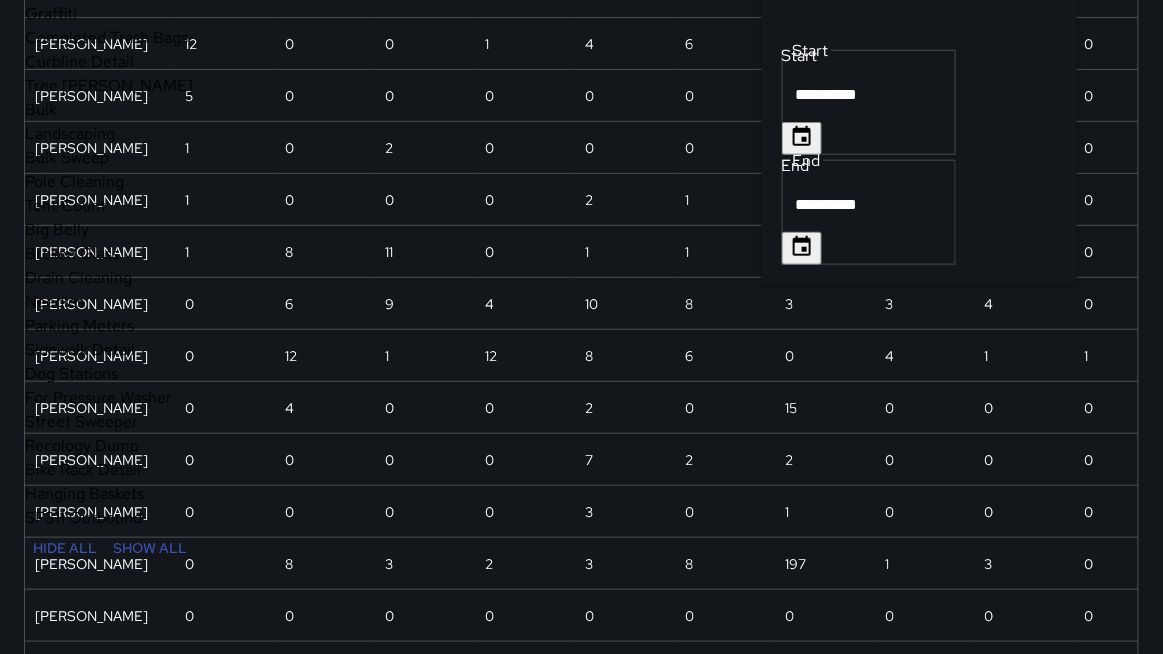 click on "Pole Cleaning" at bounding box center [74, 181] 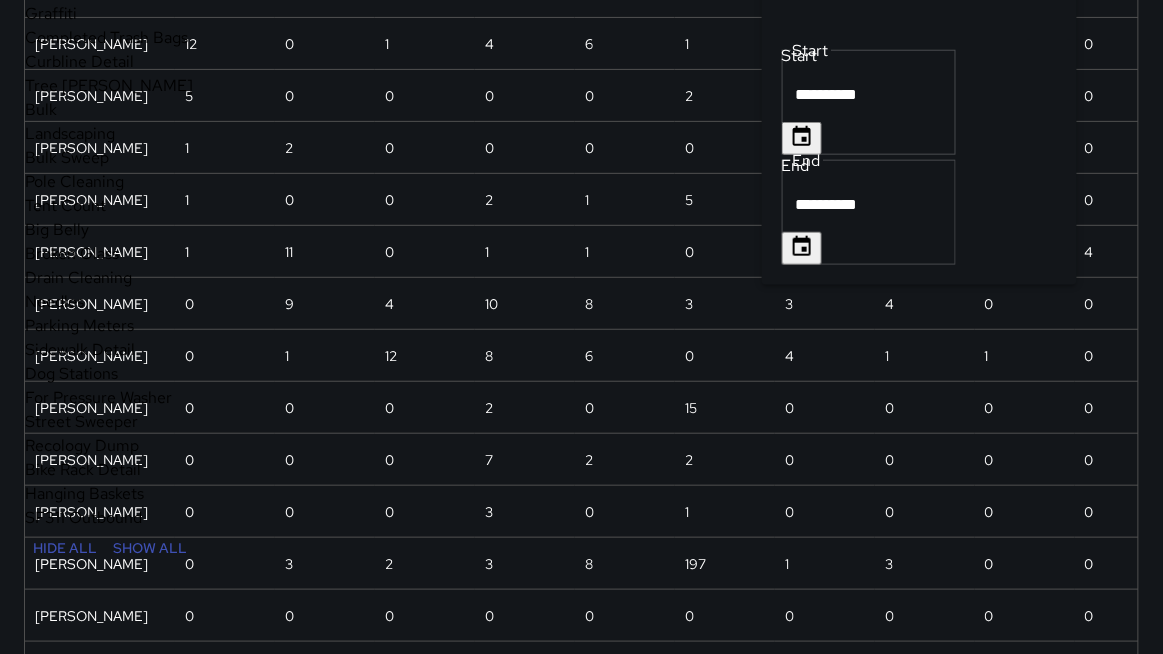 scroll, scrollTop: 0, scrollLeft: 0, axis: both 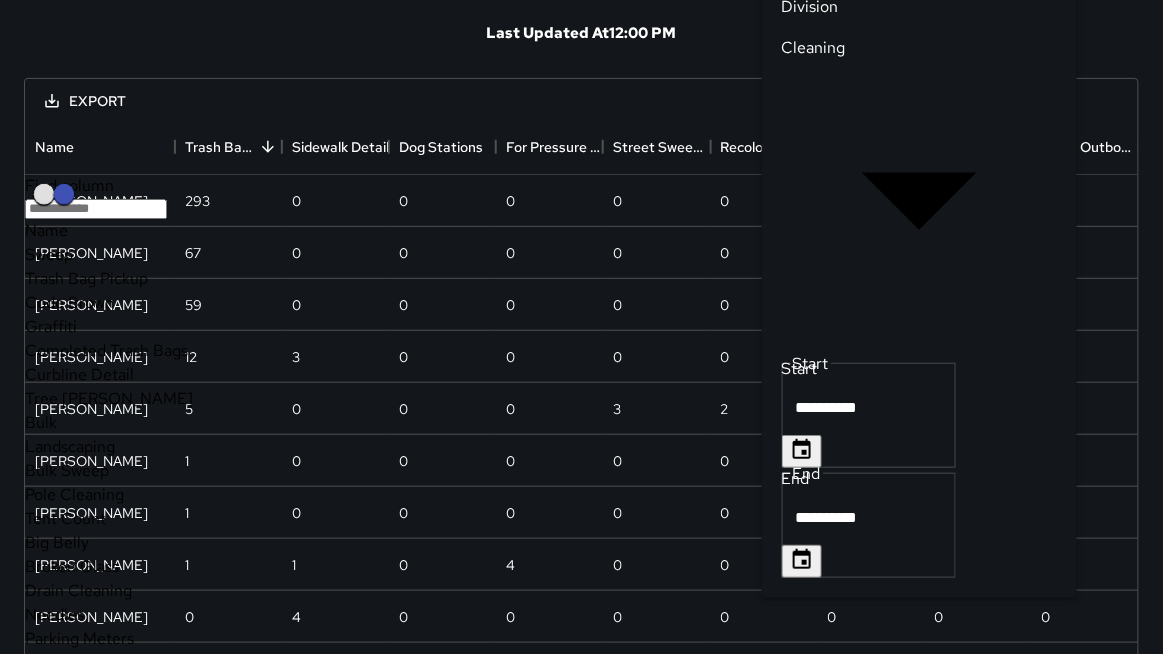 drag, startPoint x: 71, startPoint y: 518, endPoint x: 72, endPoint y: 537, distance: 19.026299 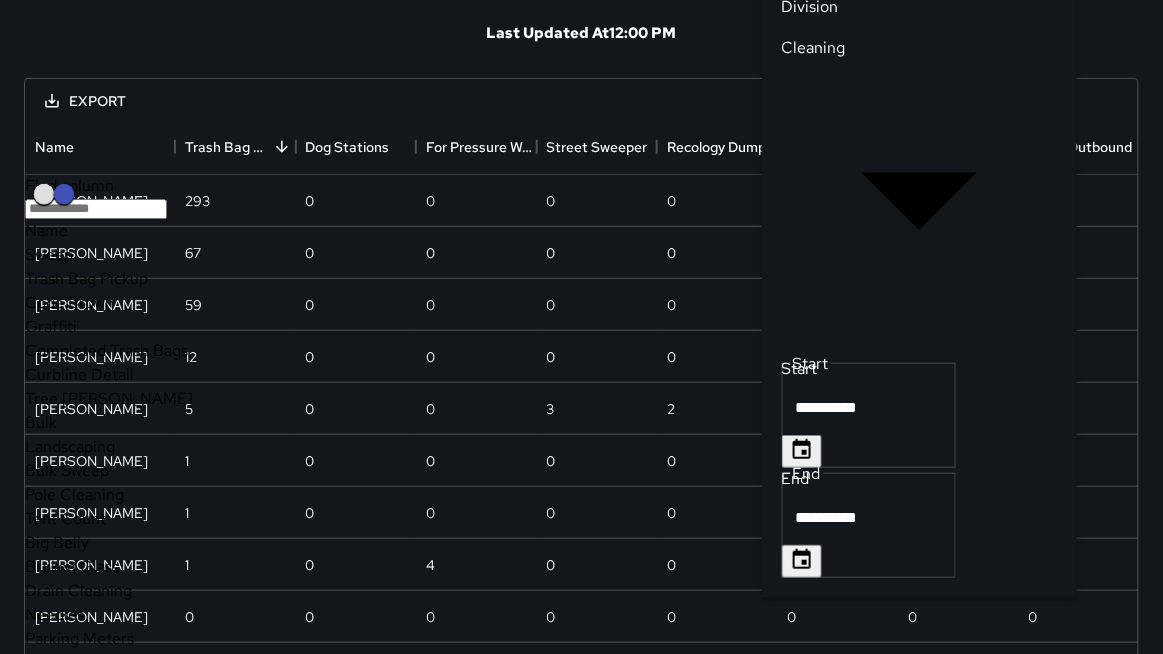 click on "Dog Stations" at bounding box center [71, 686] 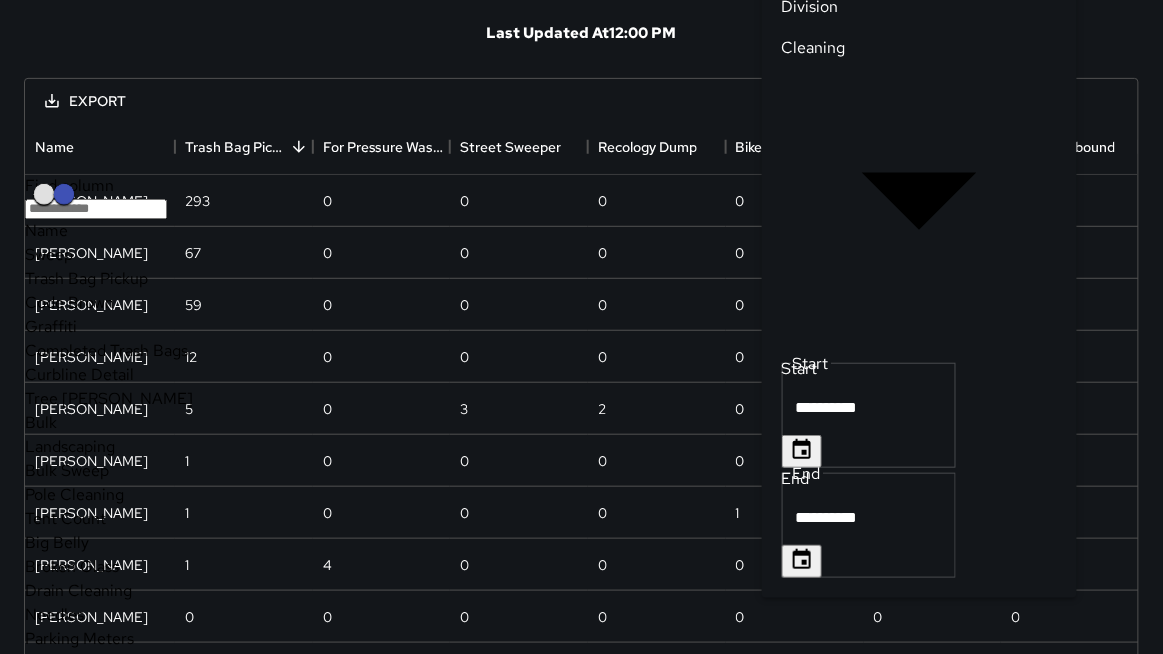 drag, startPoint x: 76, startPoint y: 497, endPoint x: 75, endPoint y: 530, distance: 33.01515 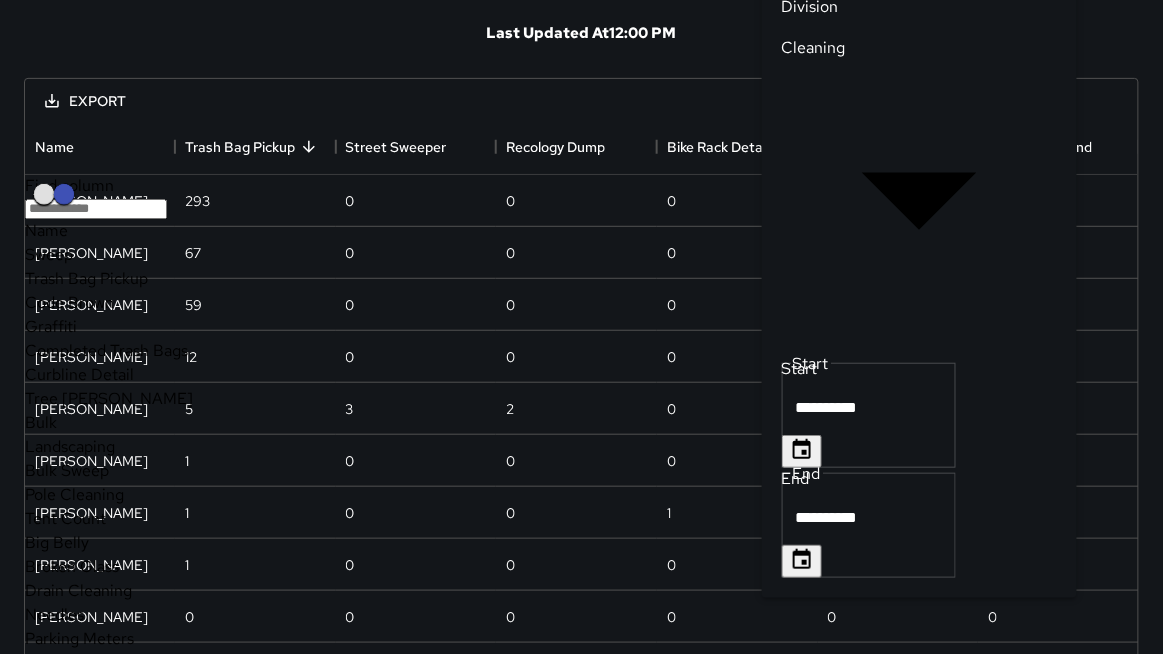 scroll, scrollTop: 274, scrollLeft: 0, axis: vertical 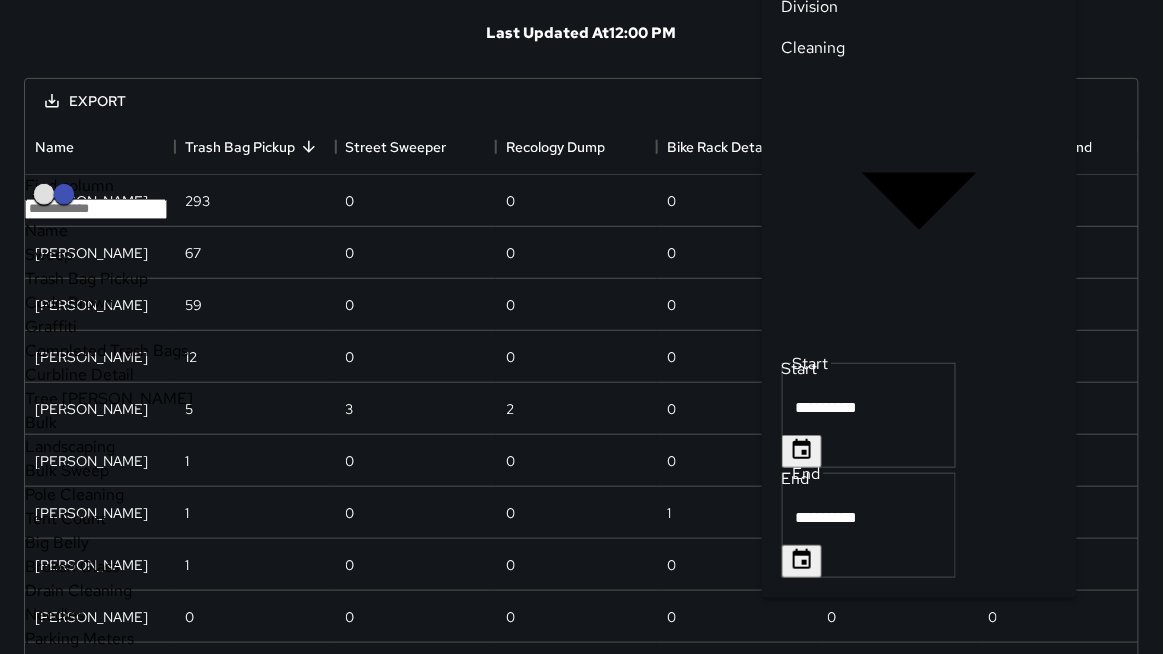 drag, startPoint x: 77, startPoint y: 529, endPoint x: 74, endPoint y: 550, distance: 21.213203 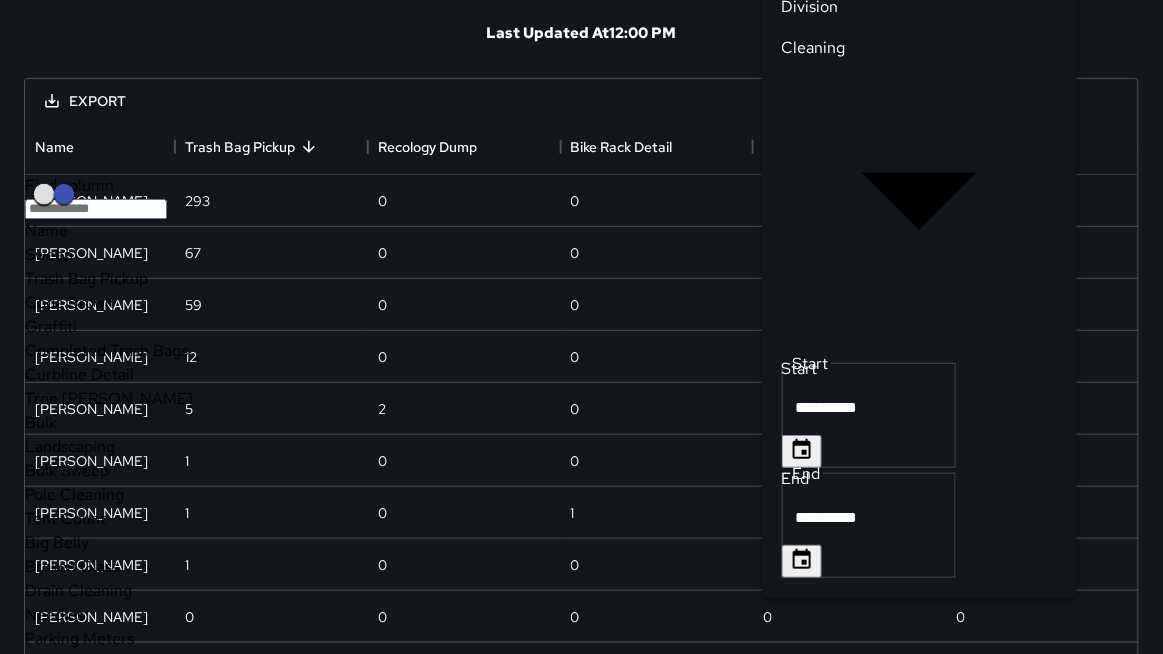 click on "Recology Dump" at bounding box center (82, 758) 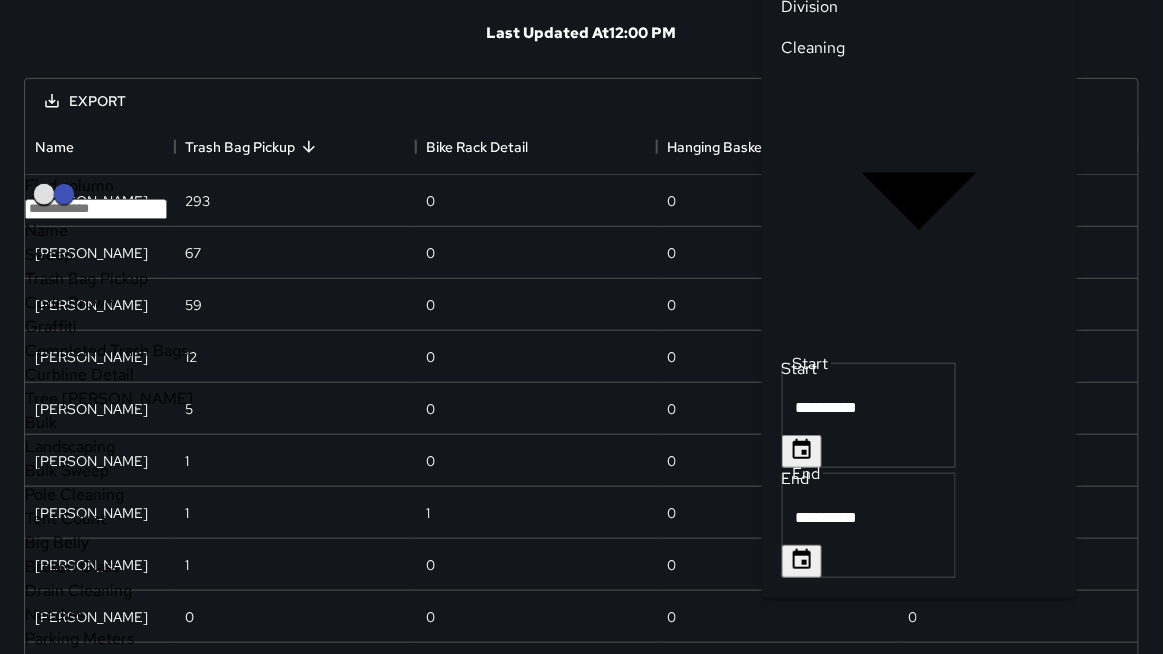 scroll, scrollTop: 350, scrollLeft: 0, axis: vertical 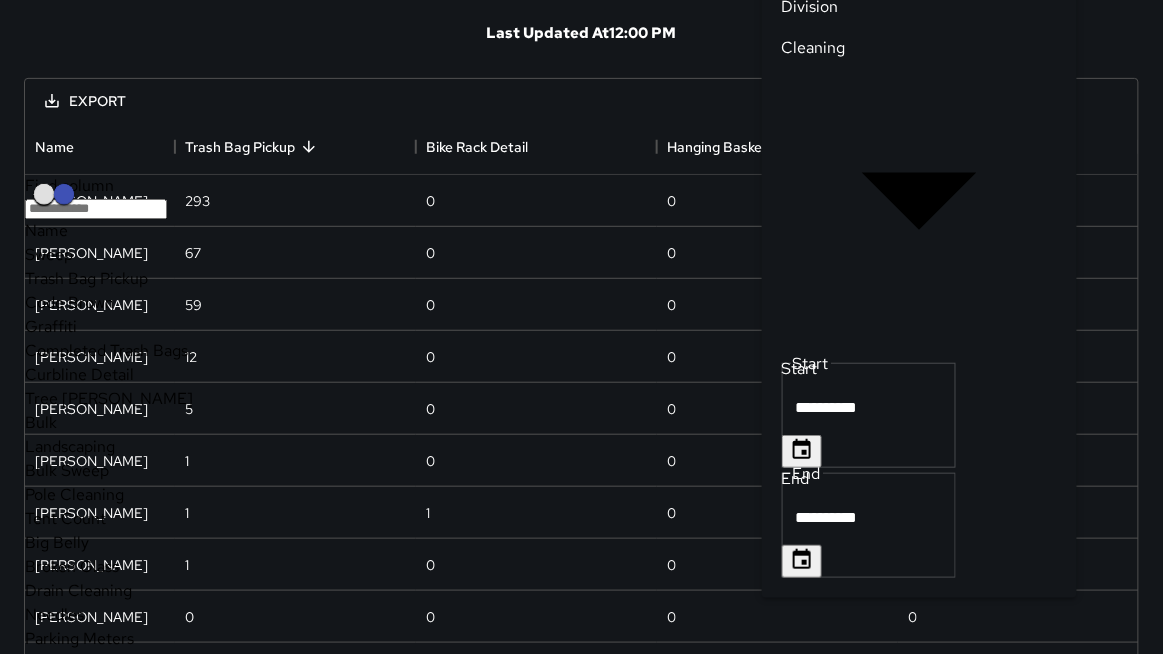 click on "Bike Rack Detail" at bounding box center (83, 782) 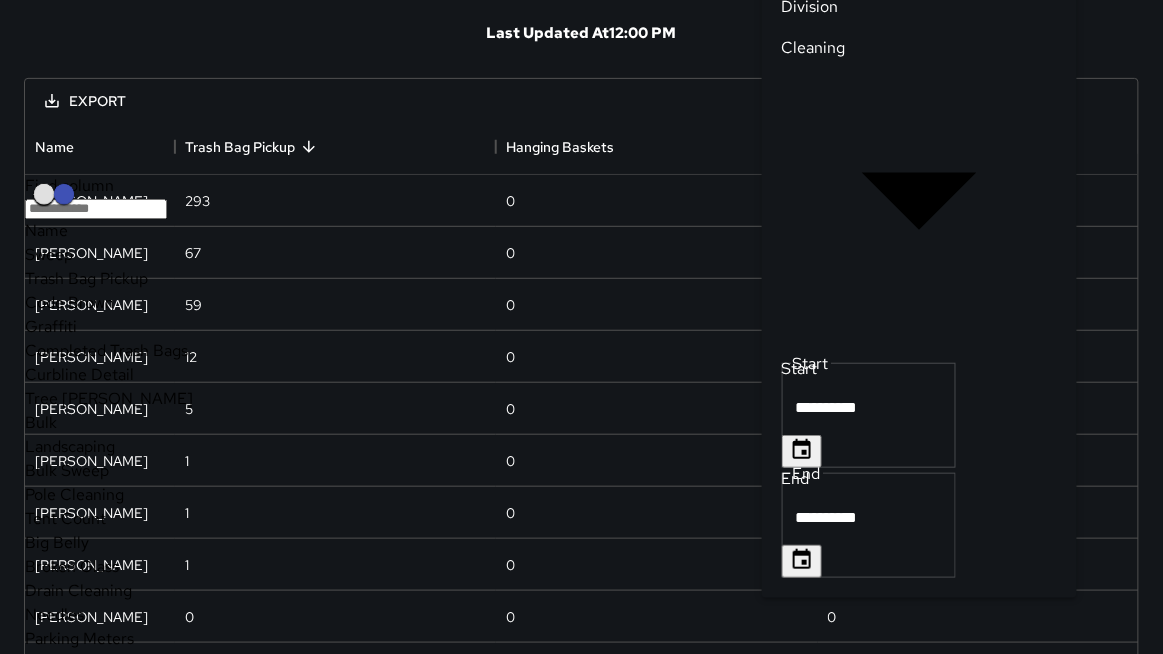 click on "Hanging Baskets" at bounding box center (84, 806) 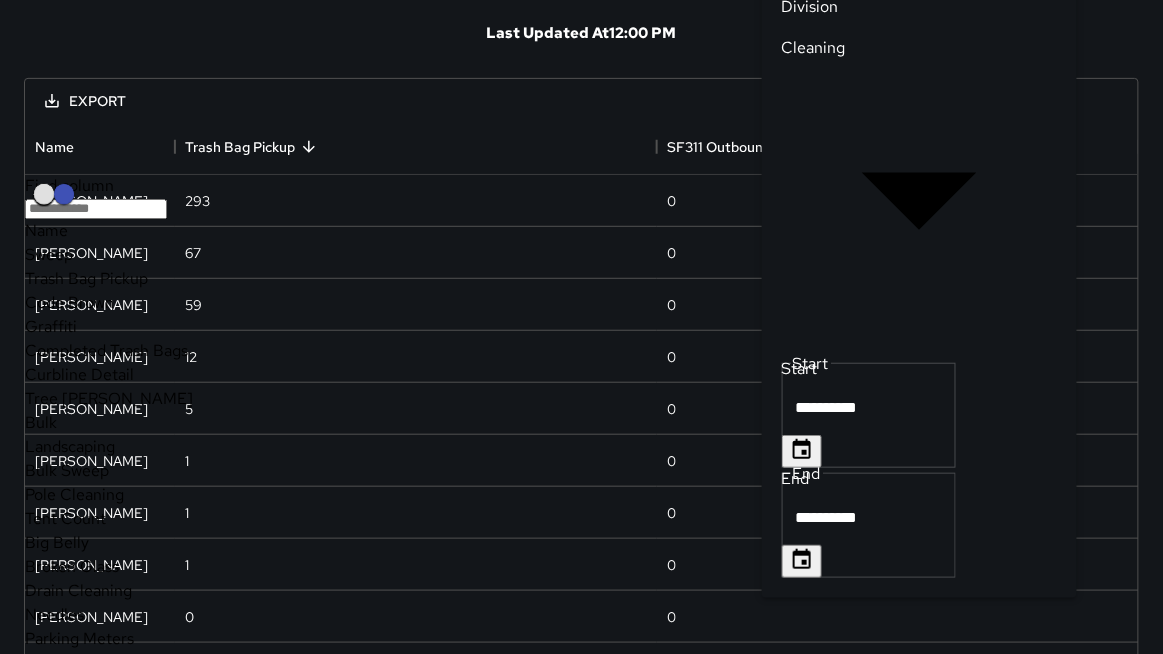 click on "SF311 Outbound" at bounding box center (83, 830) 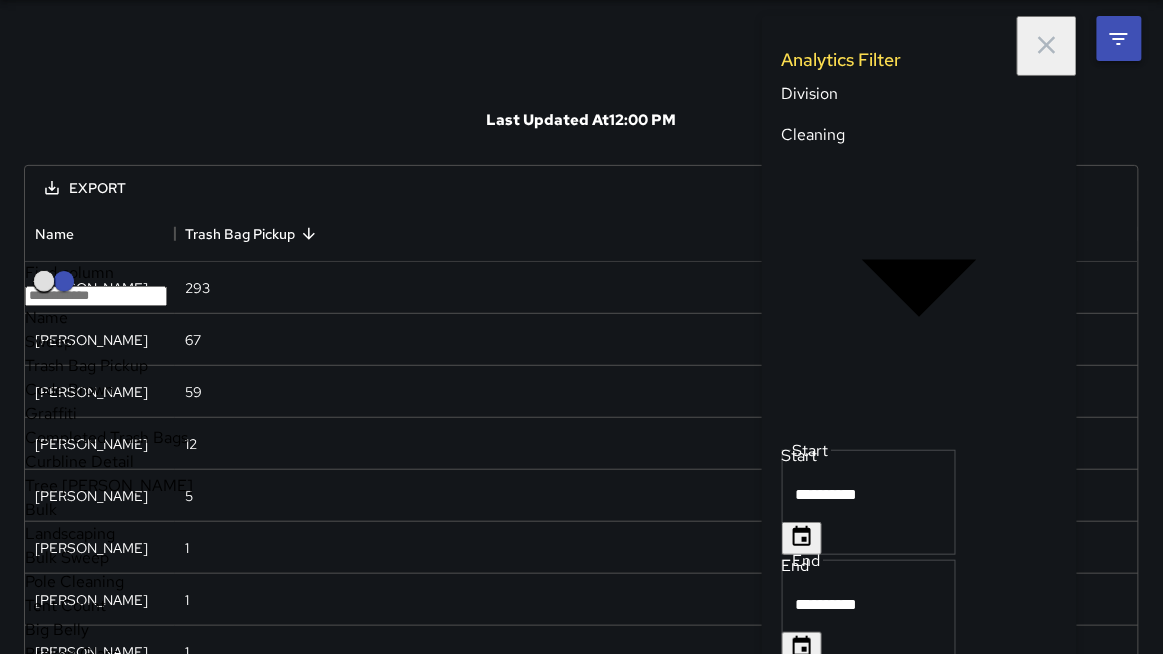 scroll, scrollTop: 83, scrollLeft: 0, axis: vertical 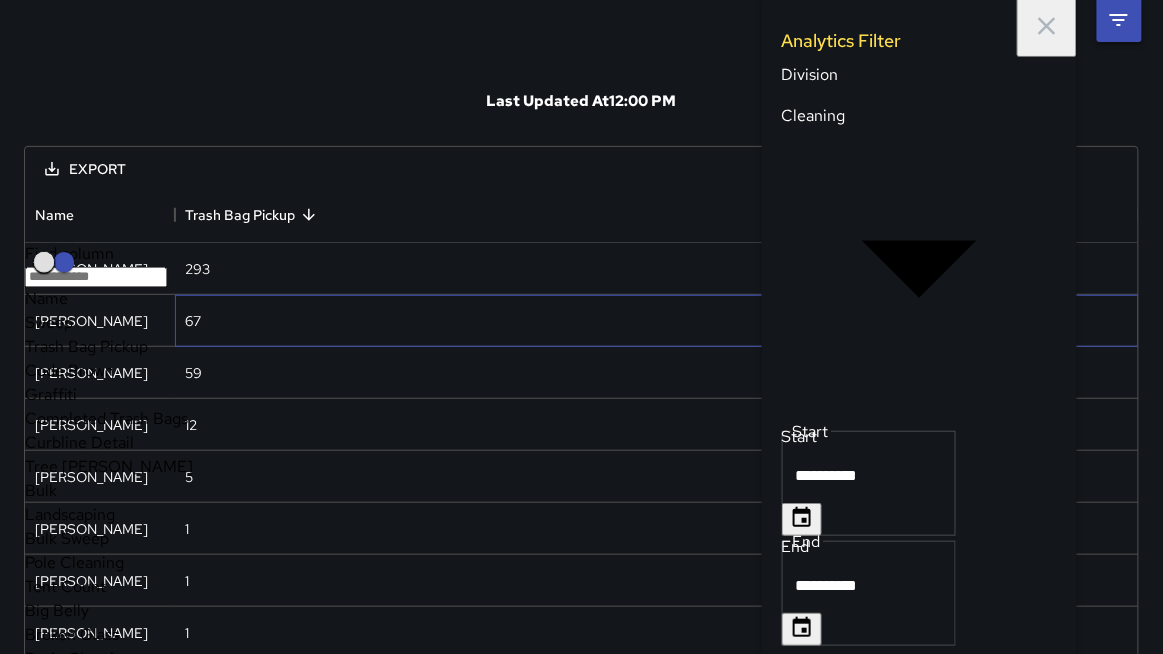 click on "67" at bounding box center [657, 321] 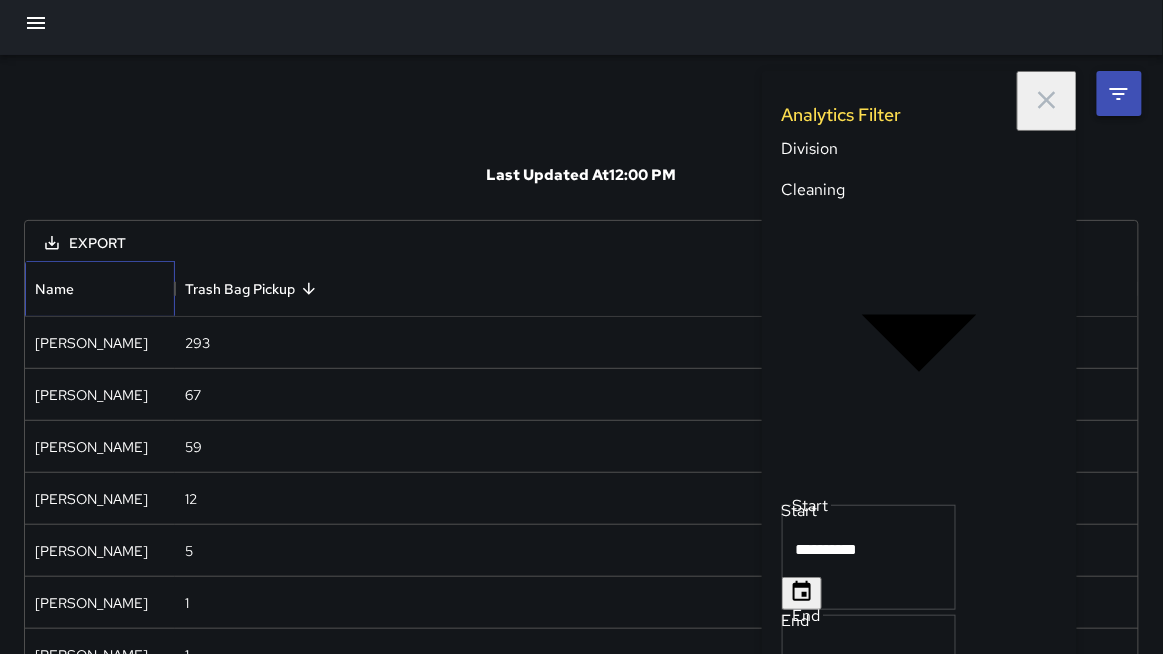 scroll, scrollTop: 0, scrollLeft: 0, axis: both 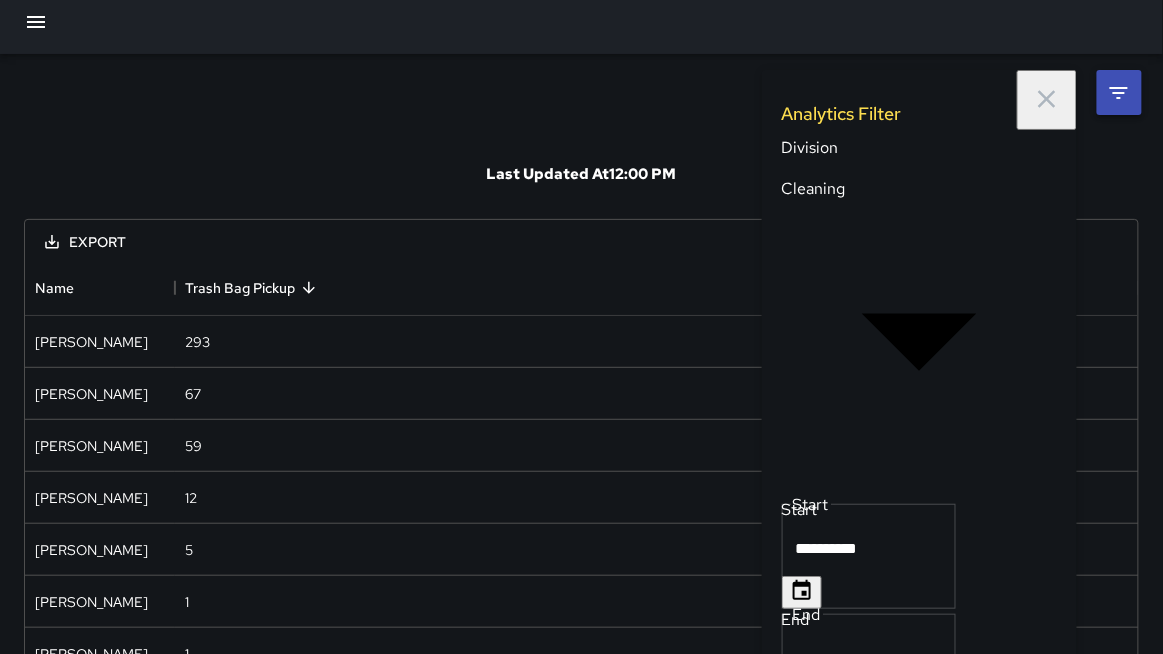 click 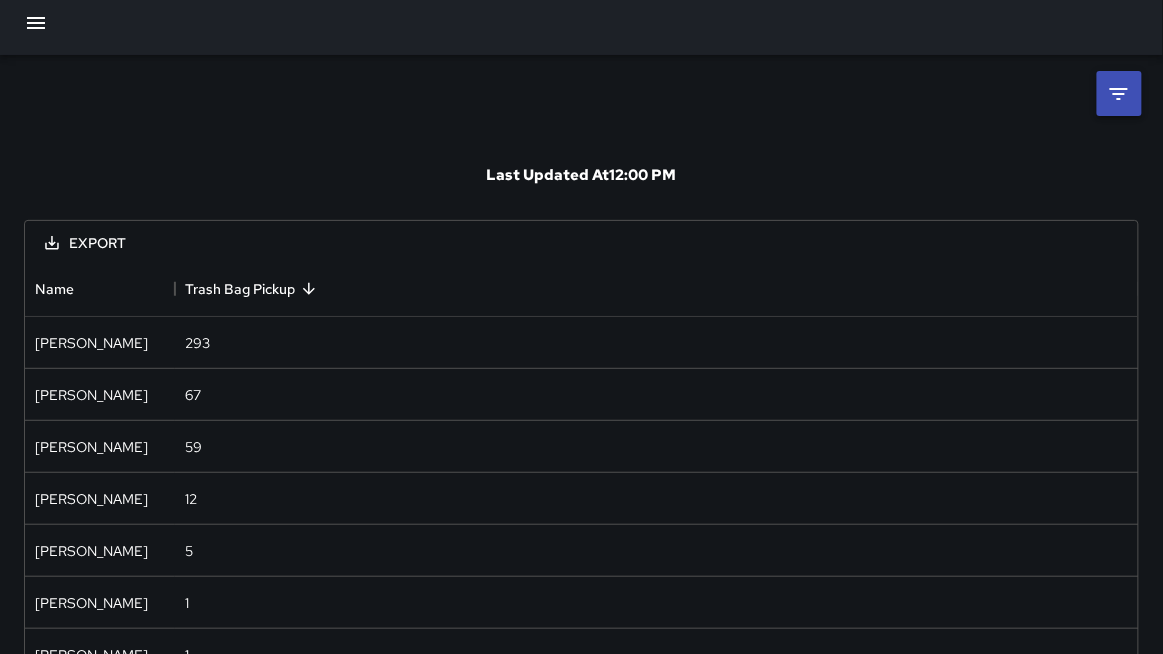 scroll, scrollTop: 9, scrollLeft: 0, axis: vertical 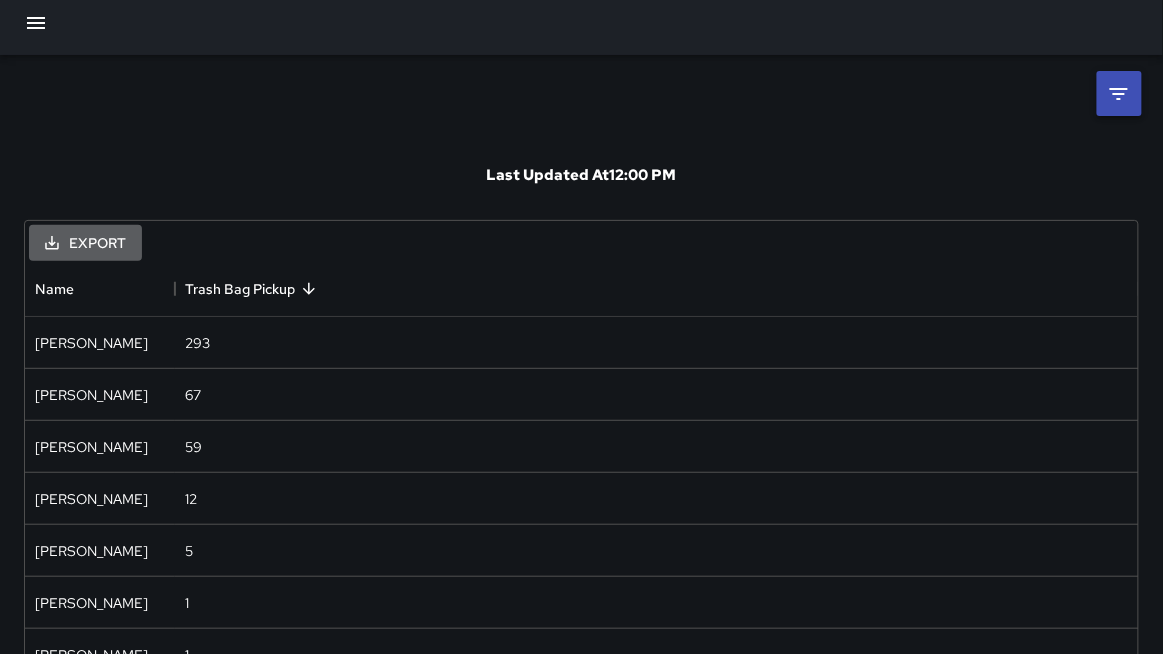 click on "Export" at bounding box center (85, 243) 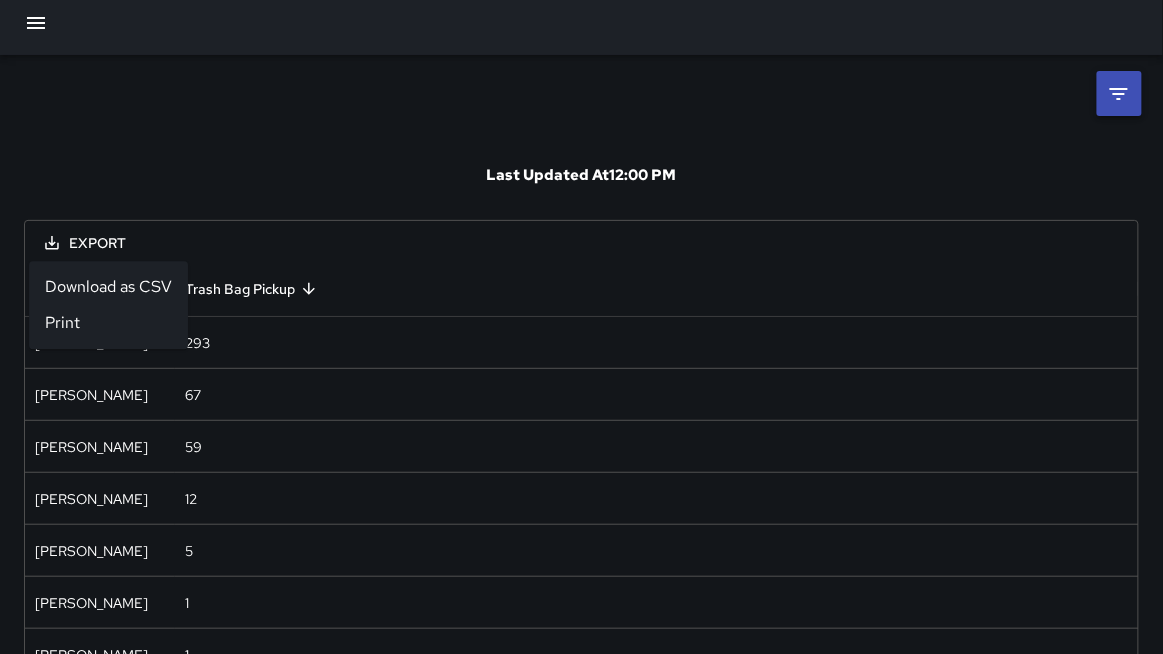 scroll, scrollTop: 8, scrollLeft: 0, axis: vertical 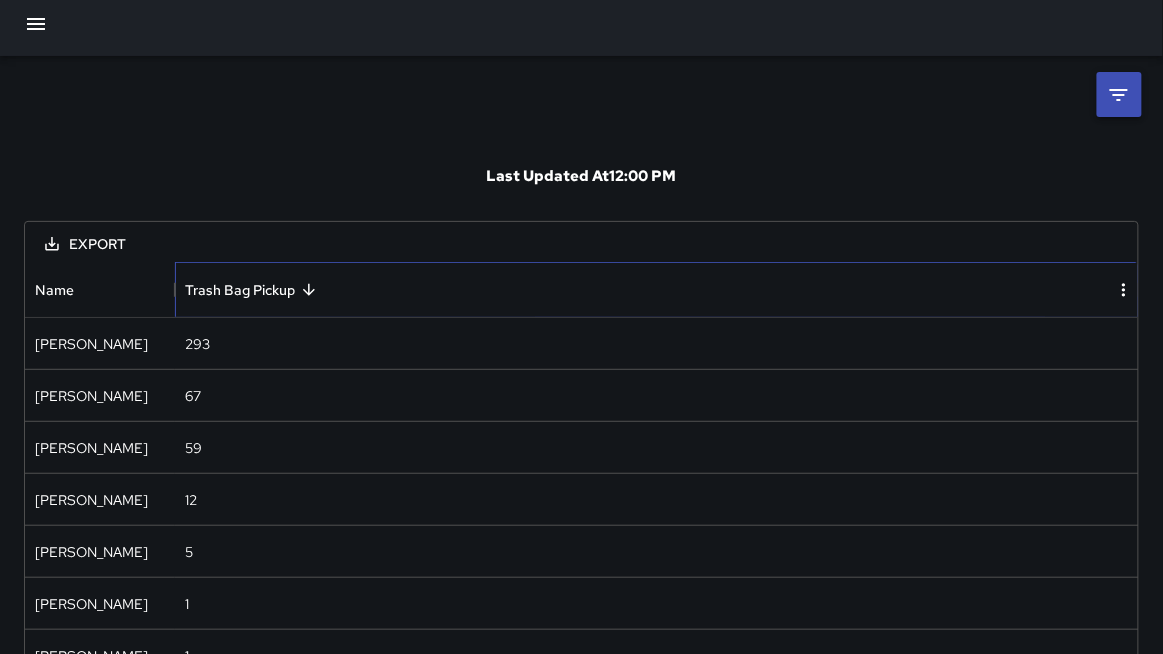 click on "Trash Bag Pickup" at bounding box center (240, 290) 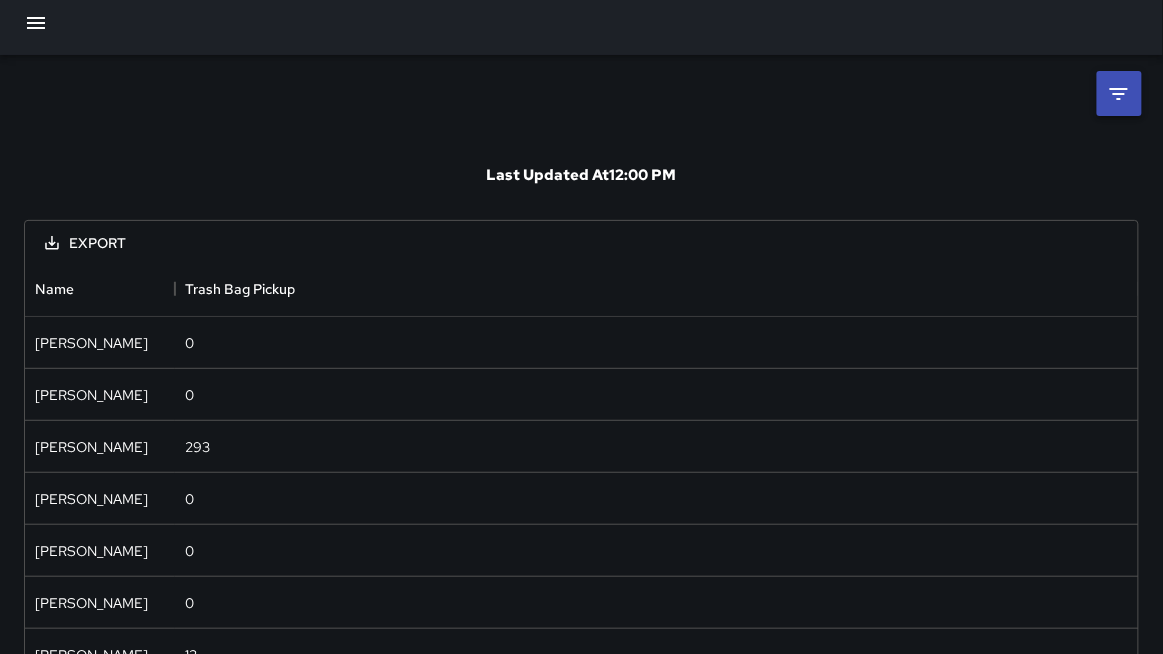 click at bounding box center (1119, 93) 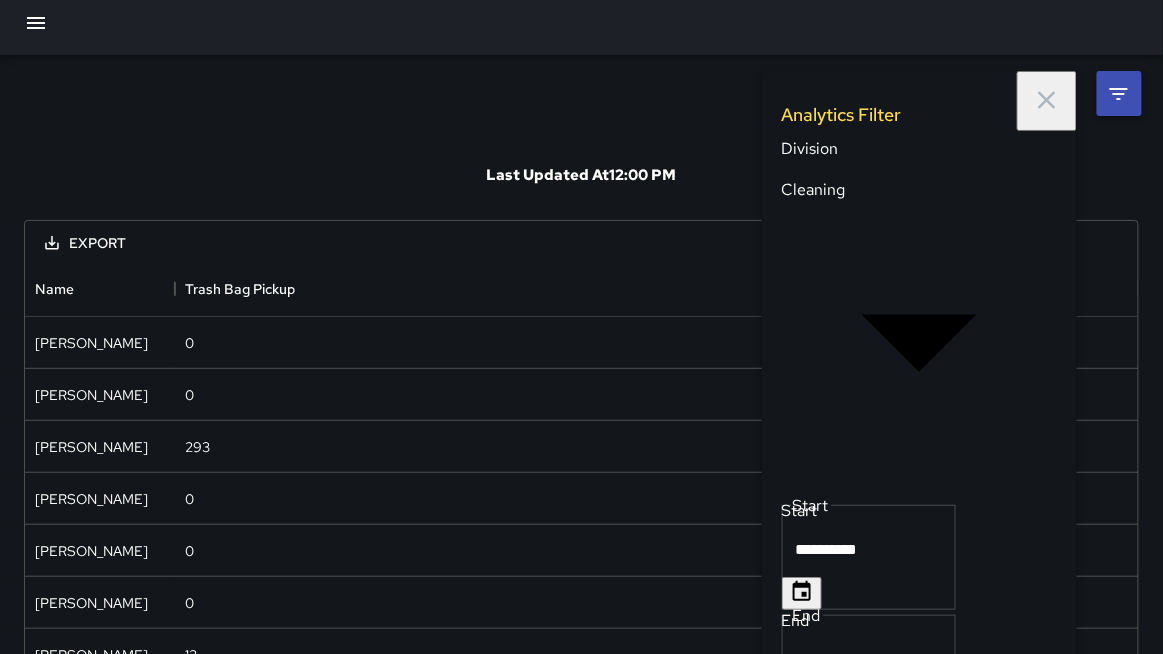 scroll, scrollTop: 5, scrollLeft: 0, axis: vertical 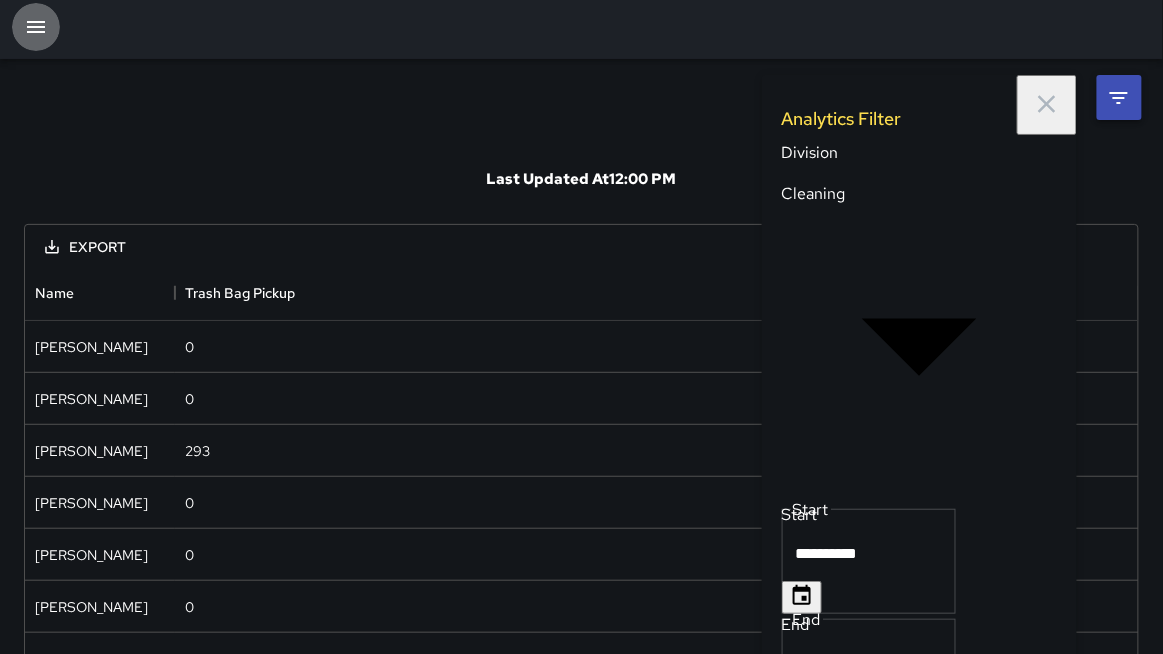 click 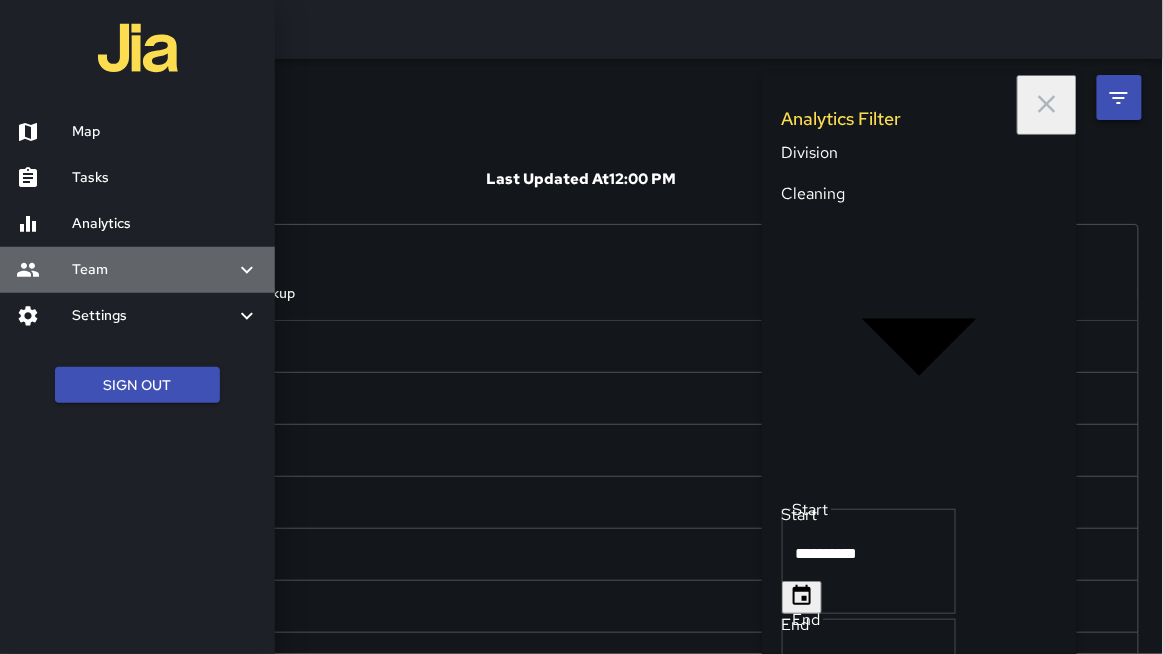 click on "Team" at bounding box center [153, 270] 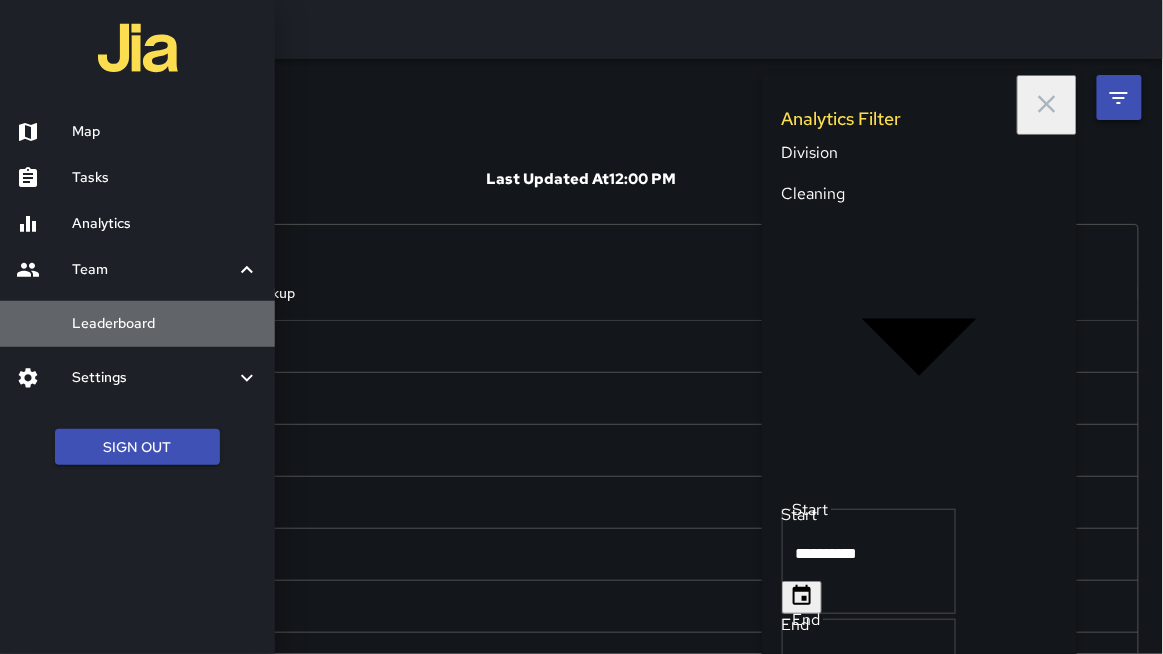 click on "Leaderboard" at bounding box center [165, 324] 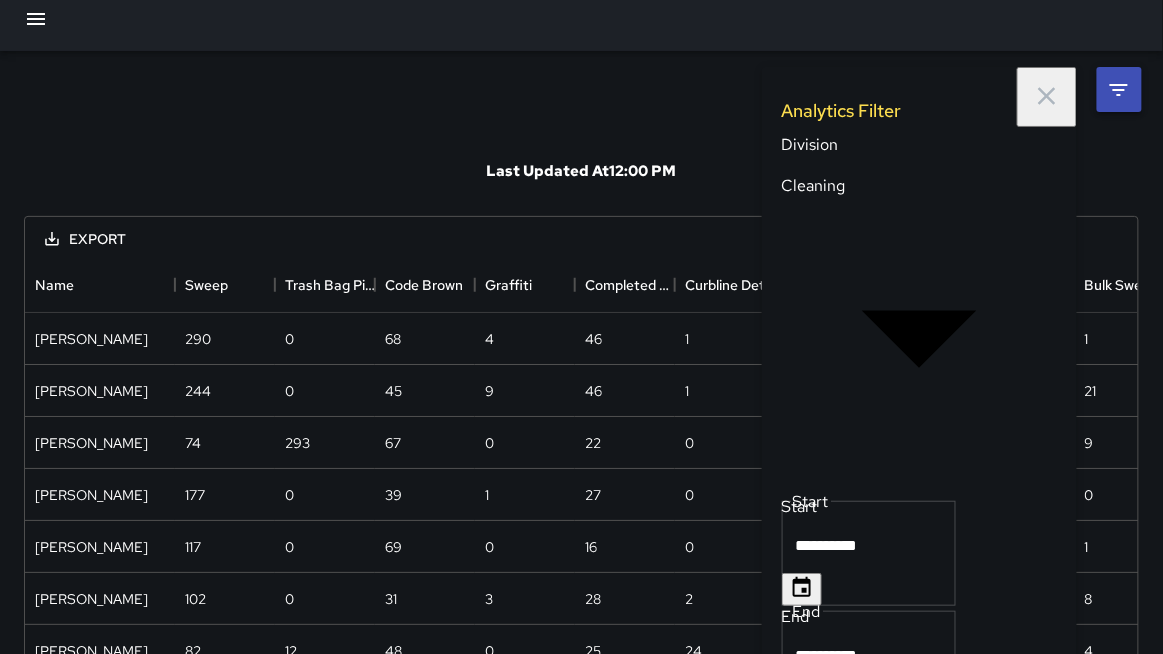scroll, scrollTop: 0, scrollLeft: 0, axis: both 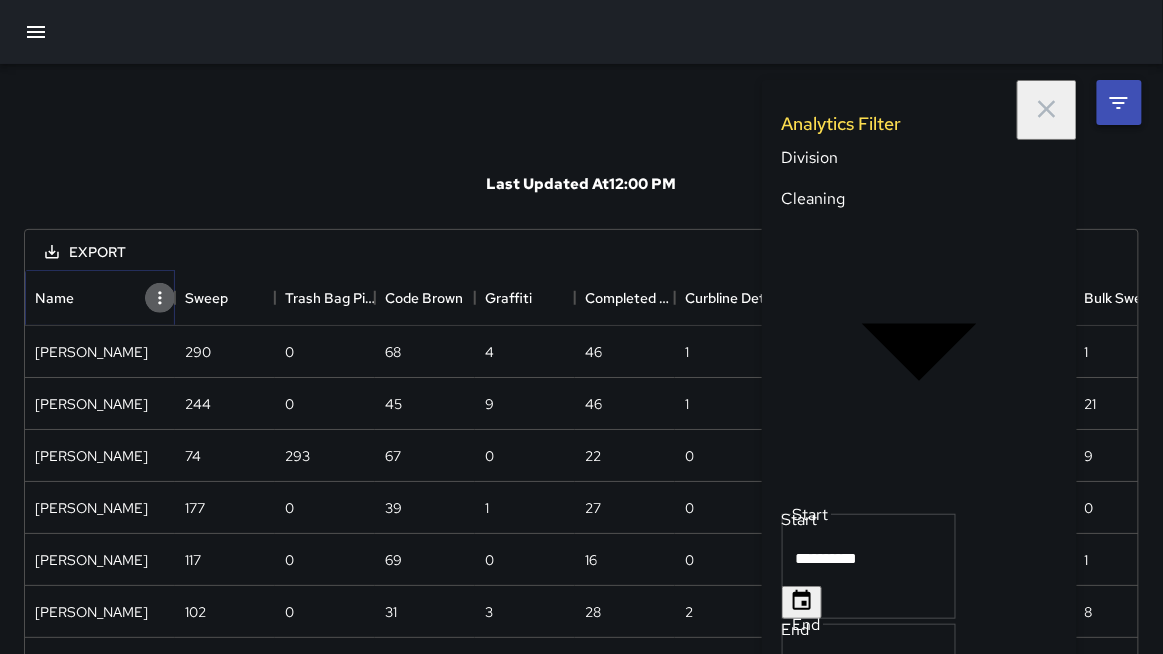 click 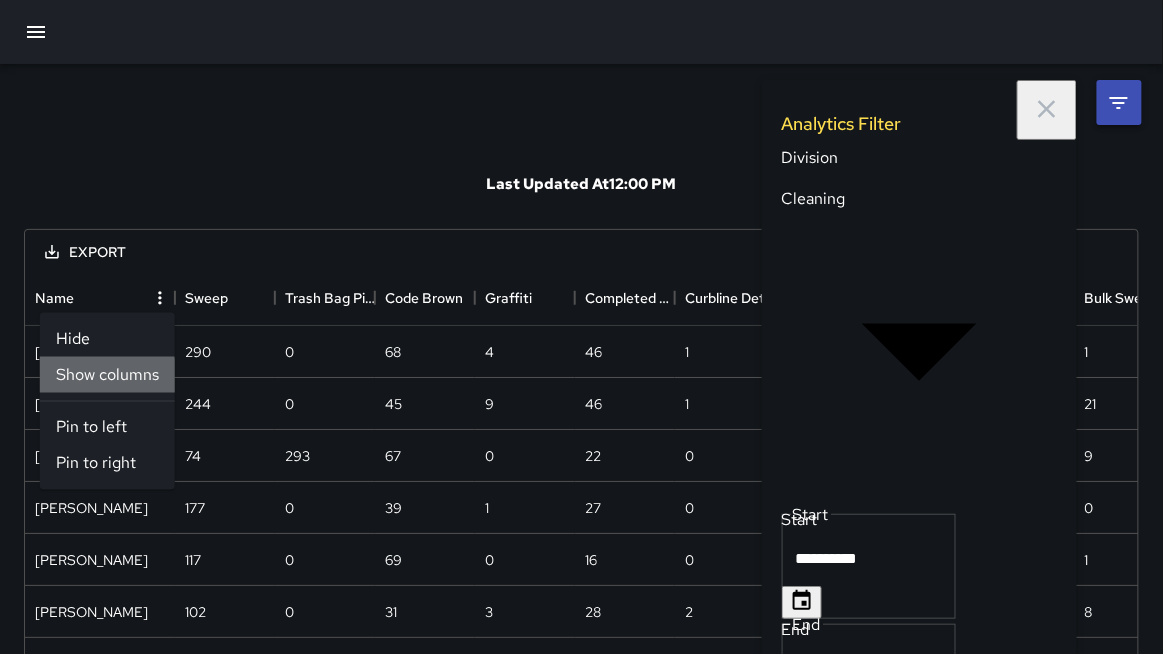 click on "Show columns" at bounding box center (107, 375) 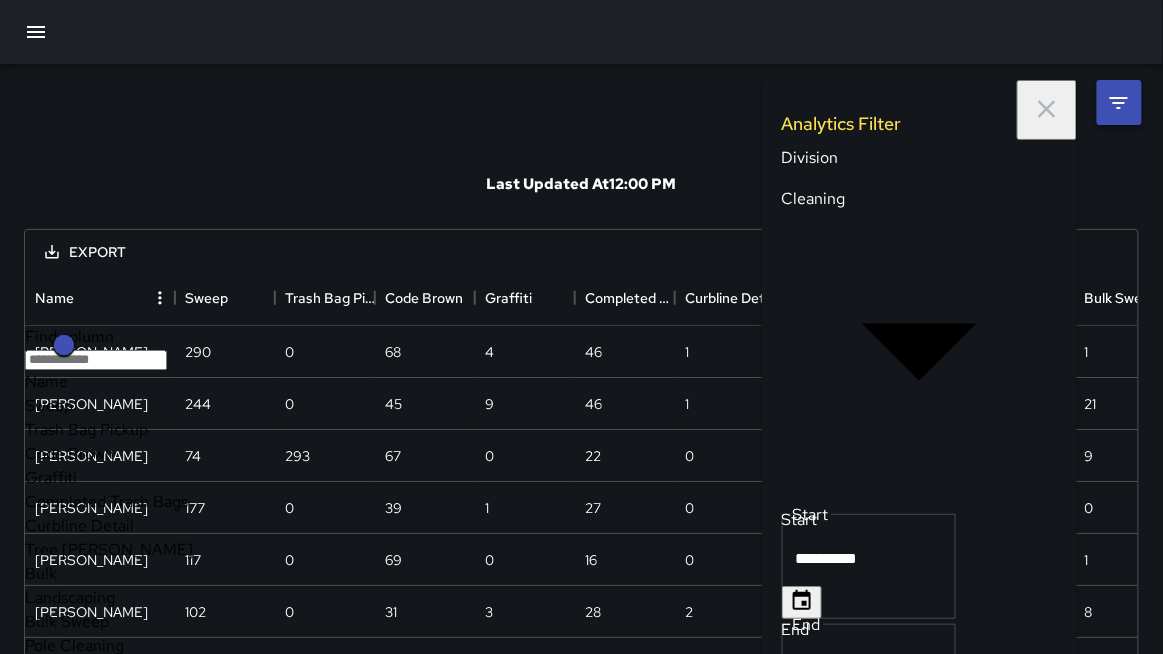 scroll, scrollTop: 17, scrollLeft: 0, axis: vertical 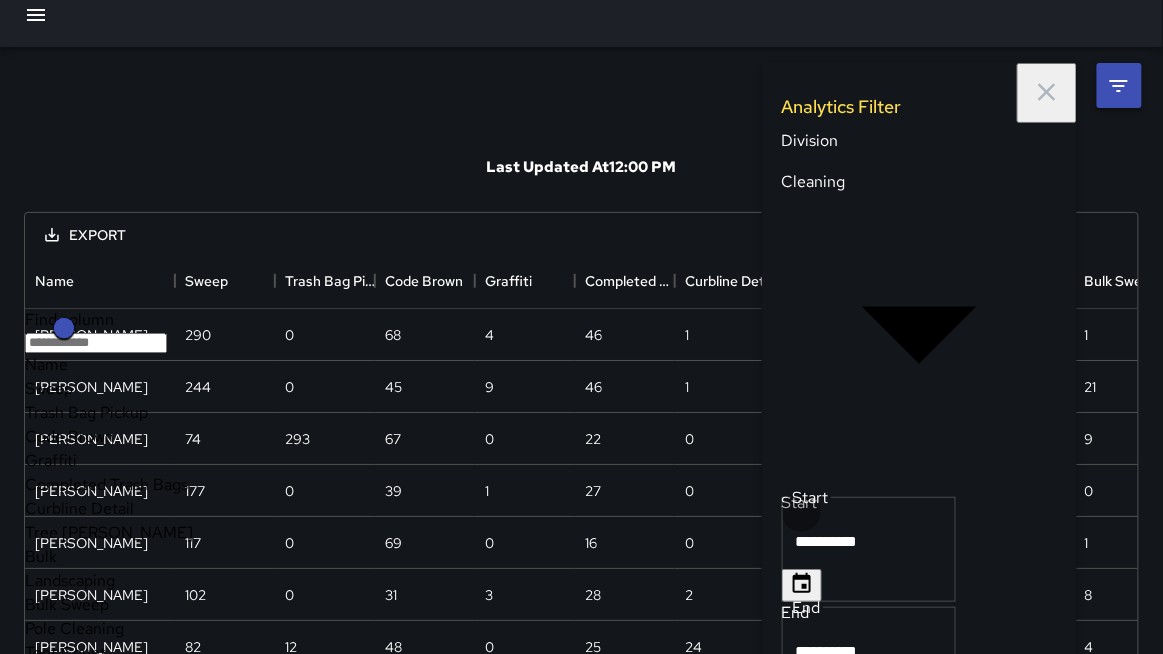 click 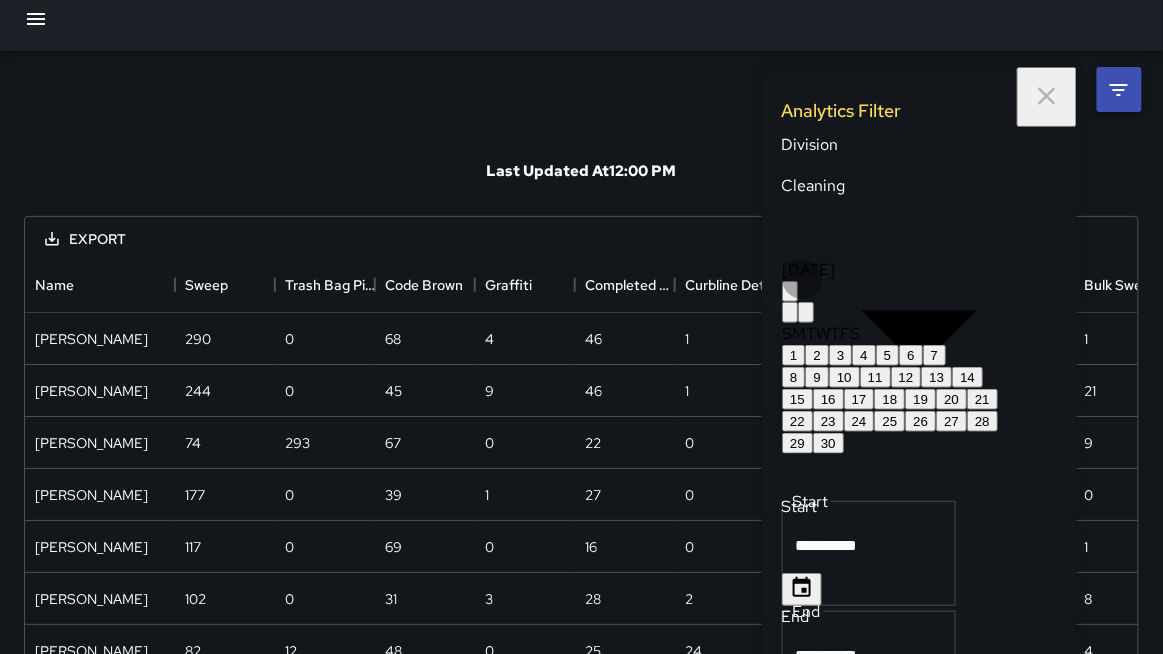 click 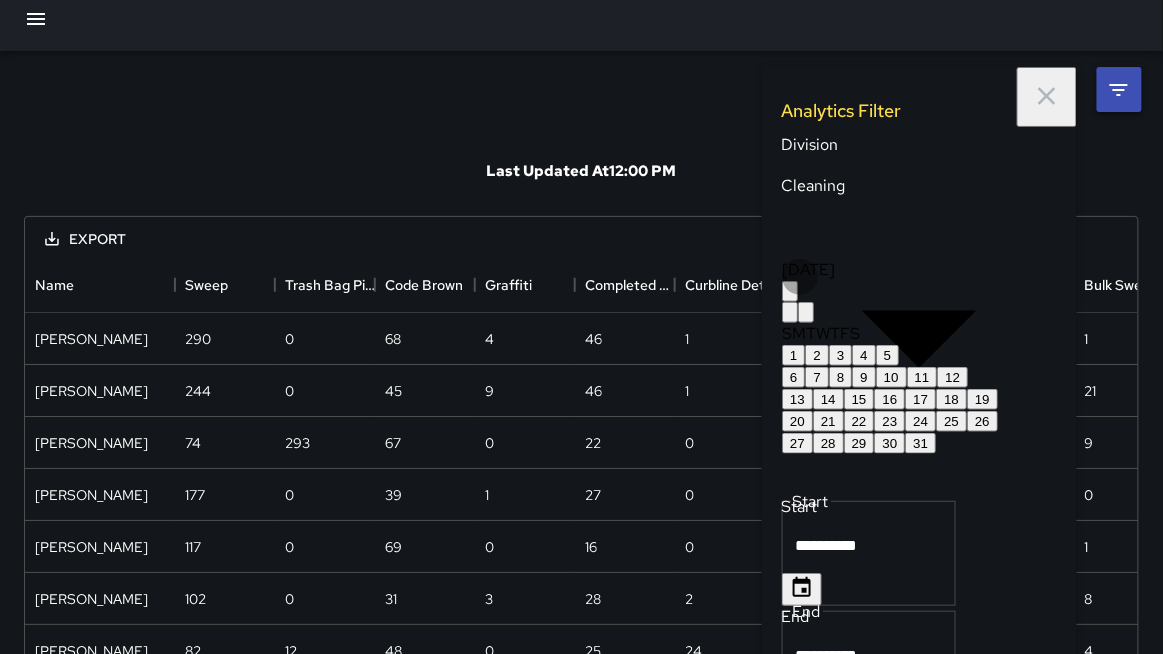 click on "1" at bounding box center (793, 355) 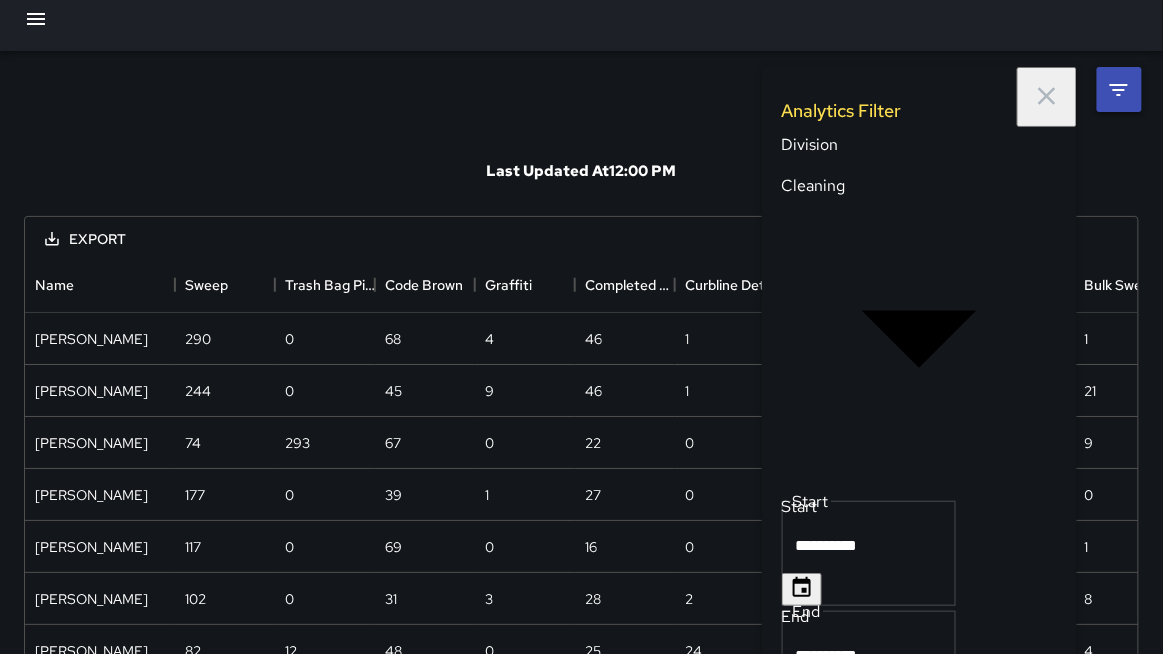 scroll, scrollTop: 1460, scrollLeft: 1114, axis: both 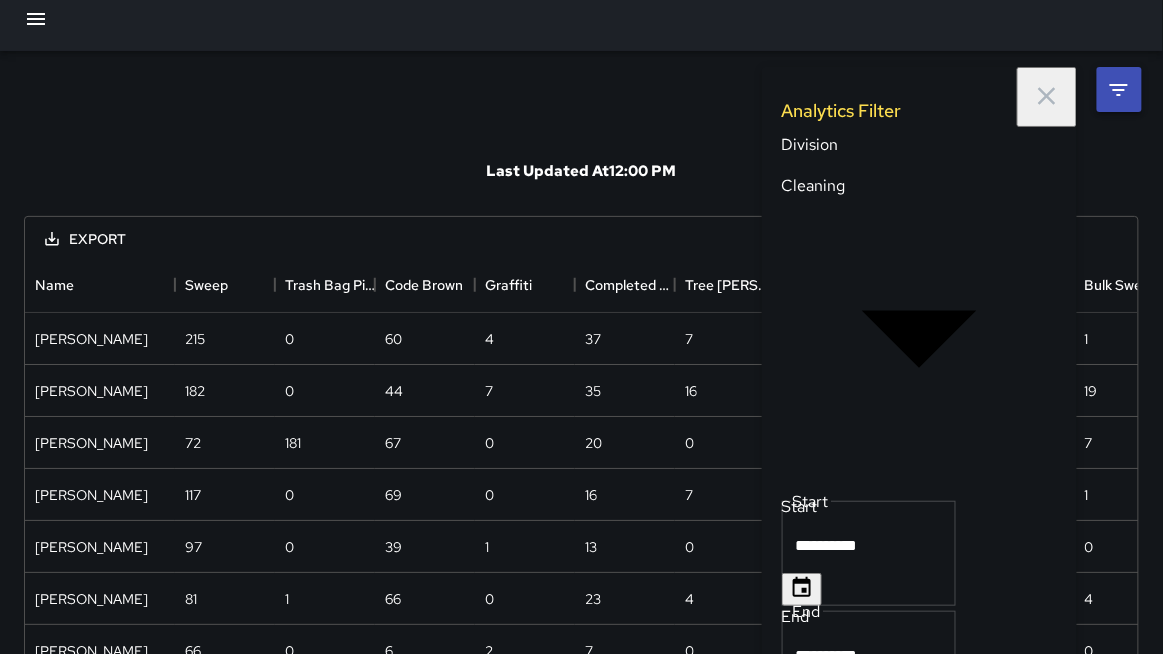 click 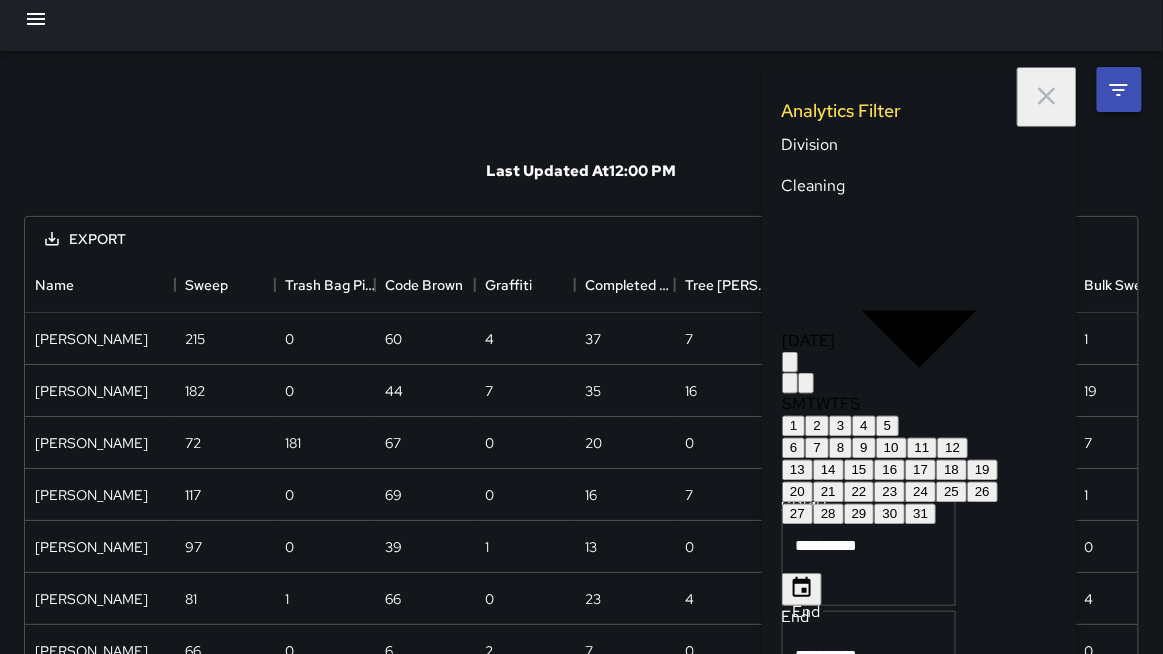 scroll, scrollTop: 12, scrollLeft: 0, axis: vertical 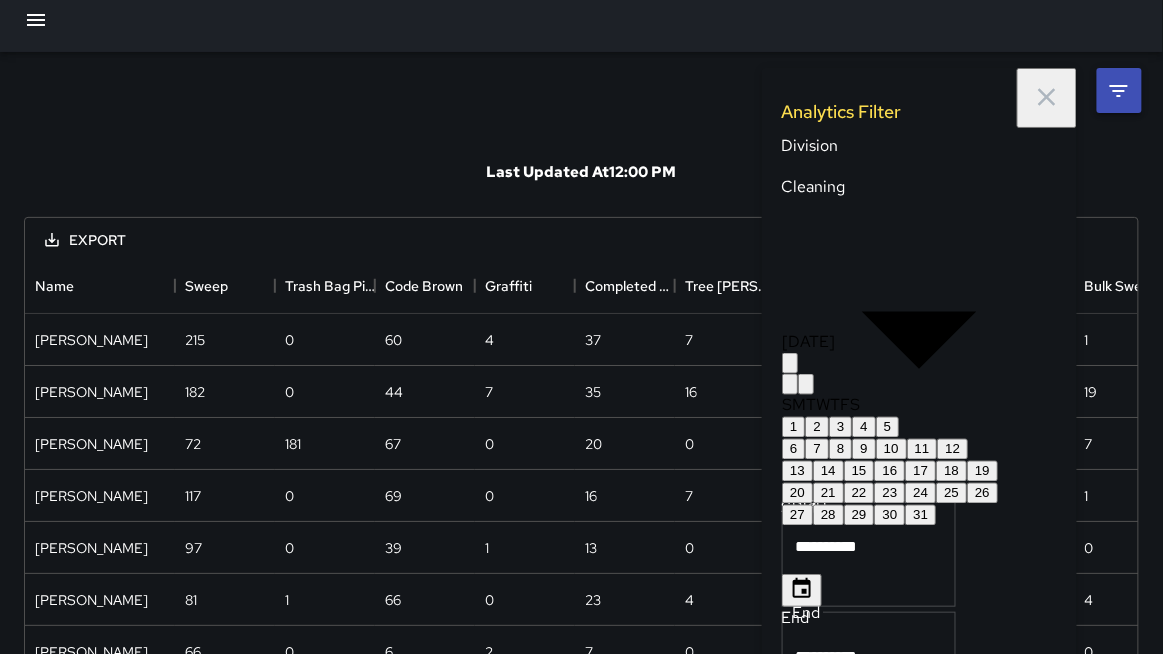 click on "31" at bounding box center (921, 515) 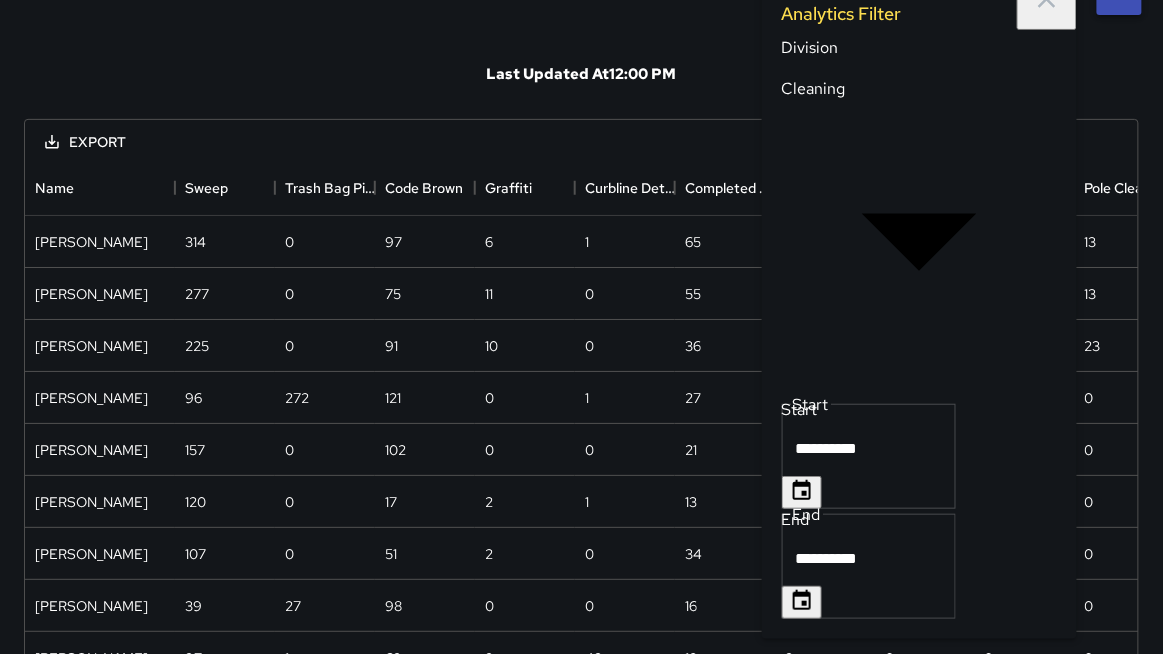 scroll, scrollTop: 0, scrollLeft: 0, axis: both 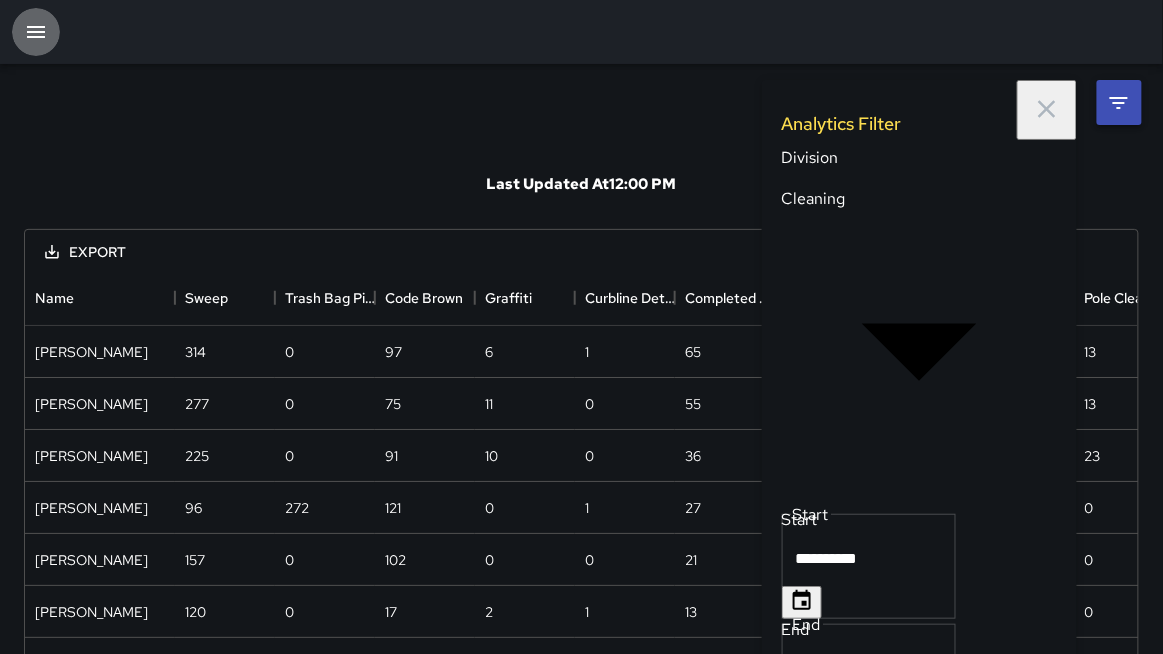 click 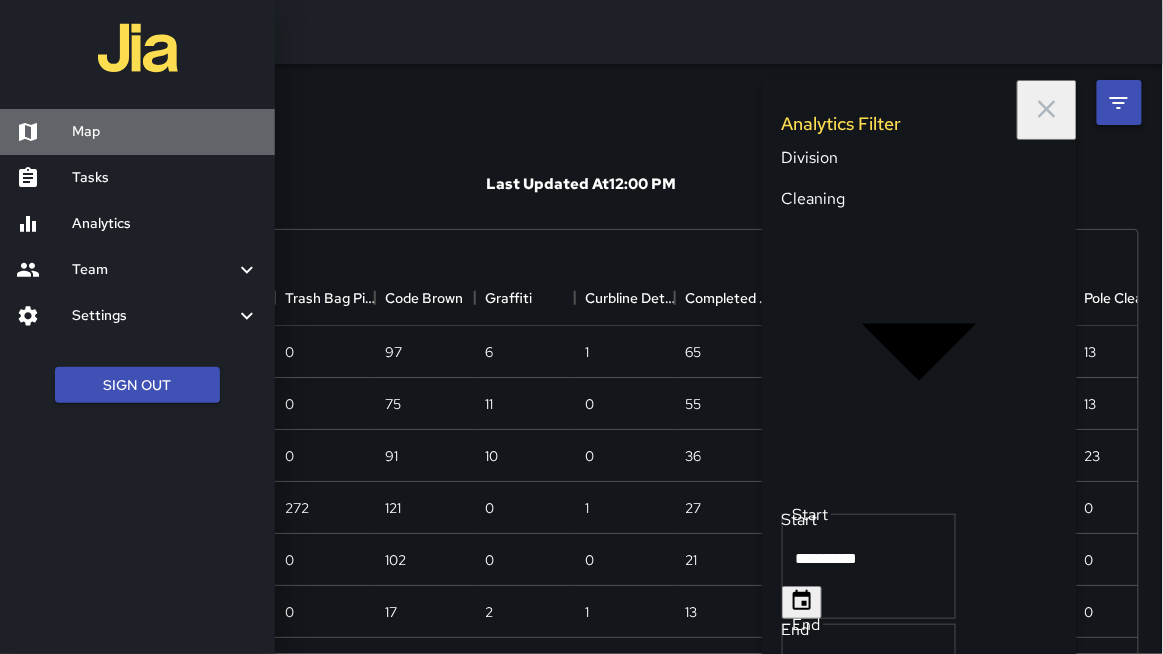 click on "Map" at bounding box center (165, 132) 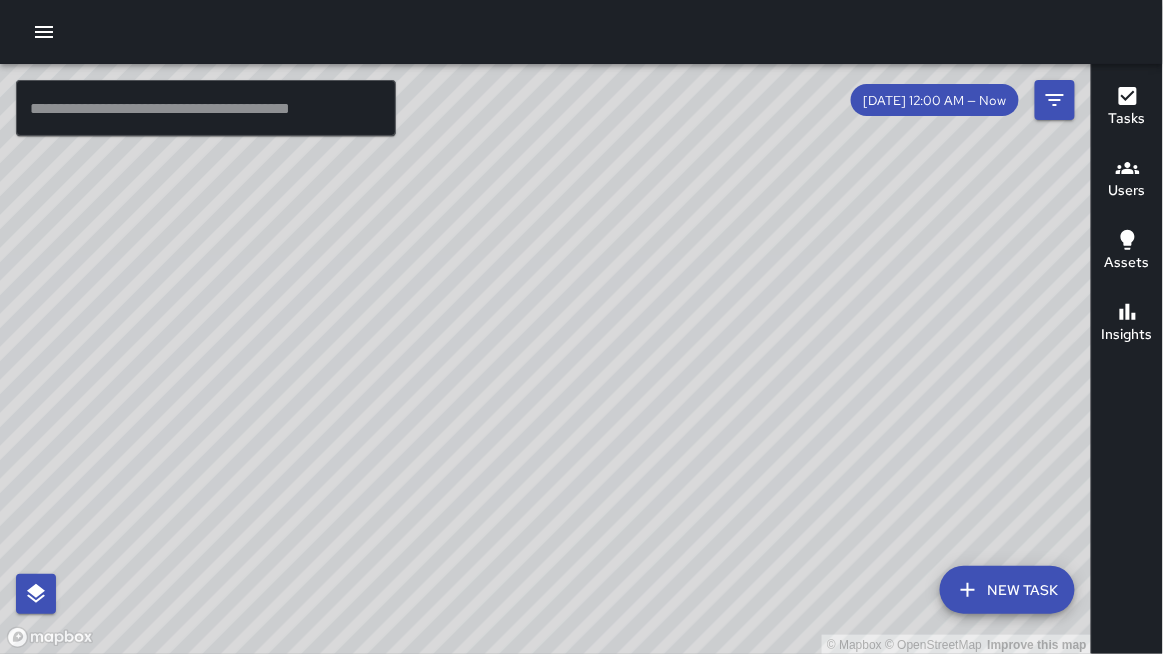 drag, startPoint x: 813, startPoint y: 189, endPoint x: 811, endPoint y: 249, distance: 60.033325 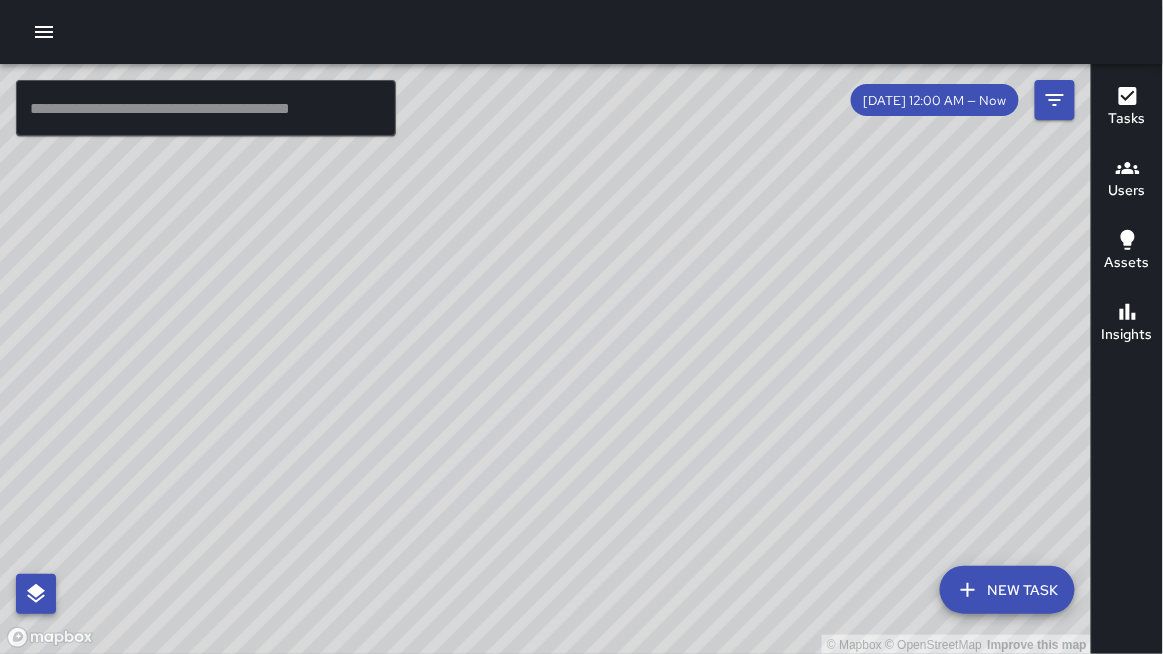 click on "© Mapbox   © OpenStreetMap   Improve this map ​ New Task [DATE] 12:00 AM — Now Map Layers Tasks Users Assets Location History" at bounding box center (545, 359) 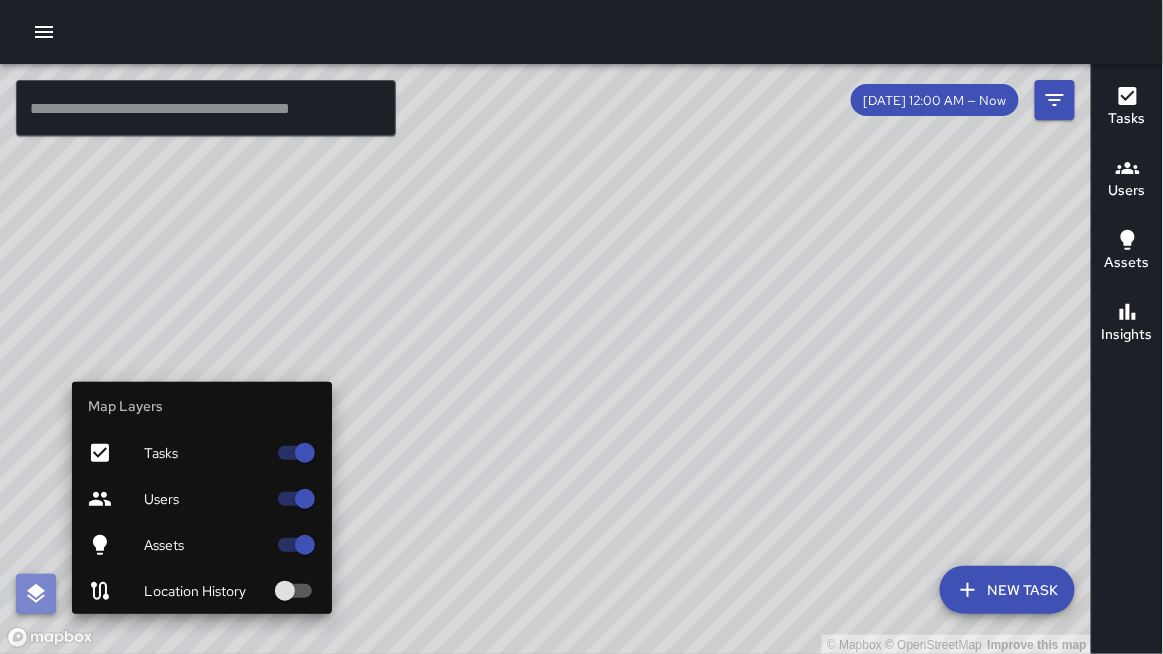 click 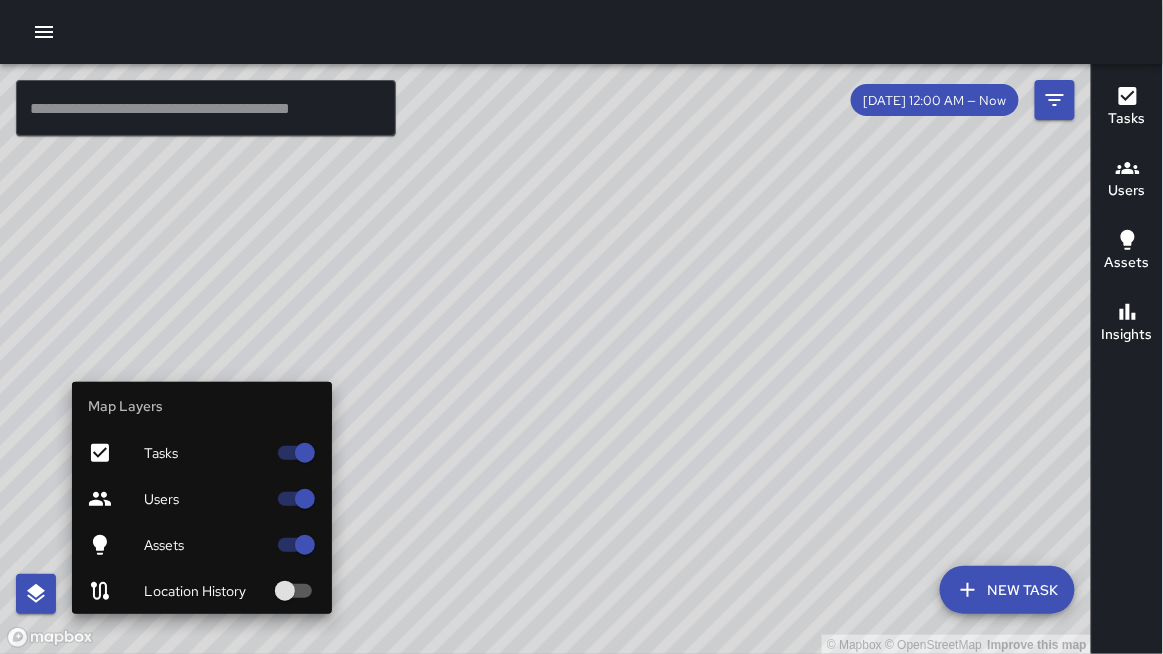 click on "Assets" at bounding box center (205, 545) 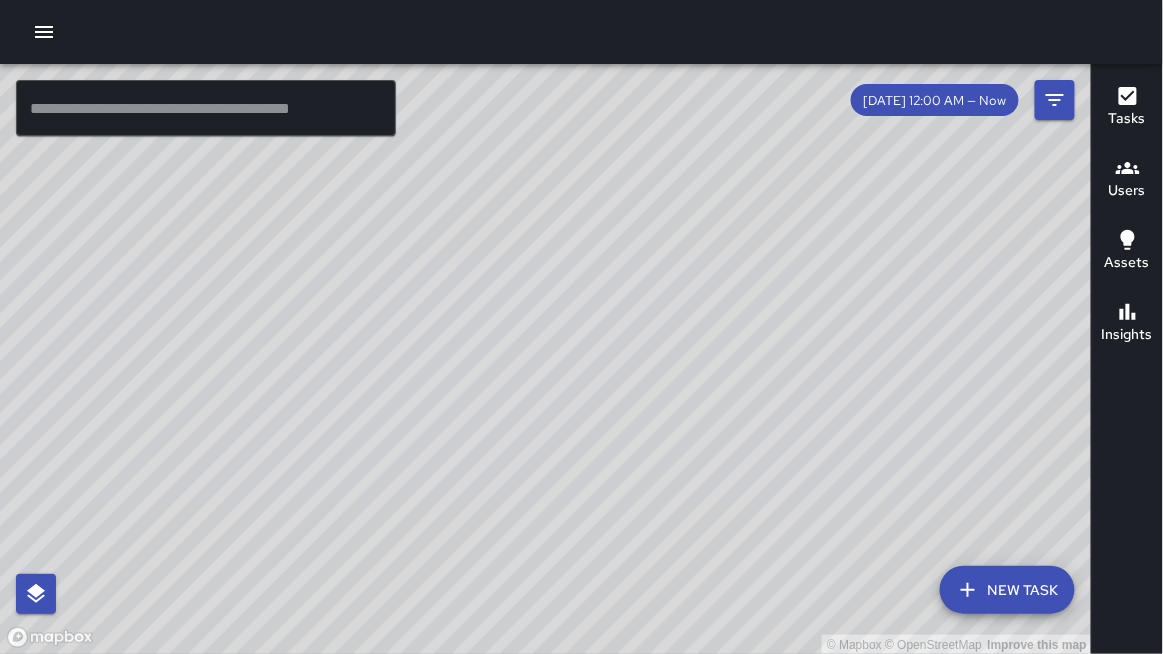 drag, startPoint x: 801, startPoint y: 320, endPoint x: 717, endPoint y: 418, distance: 129.07362 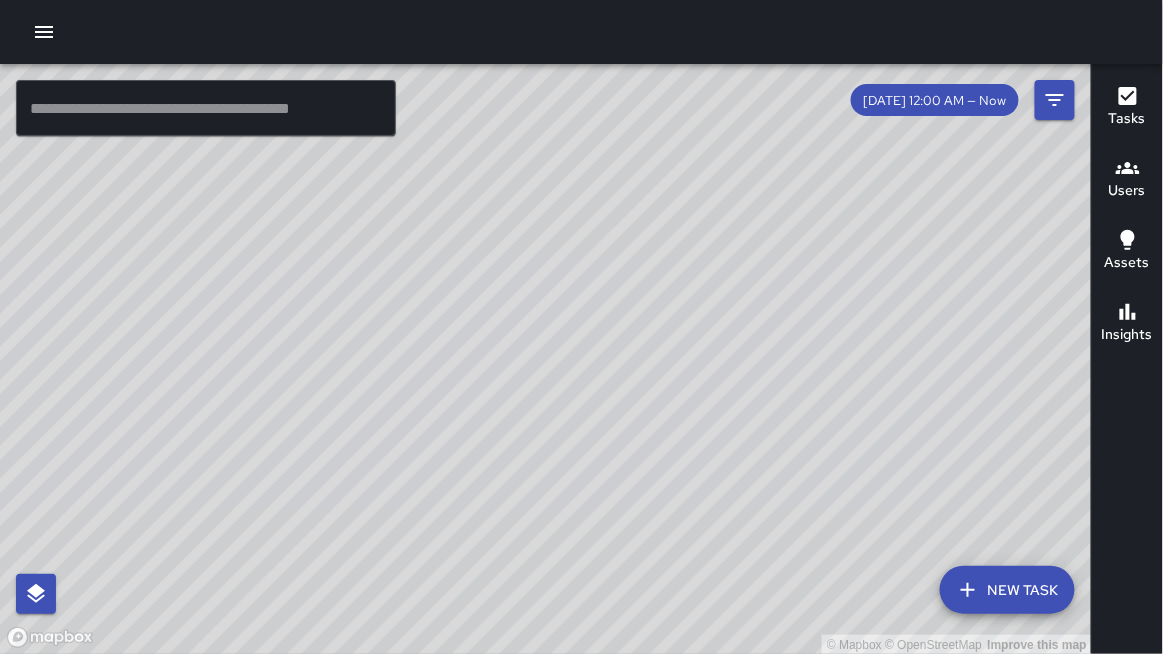 click on "© Mapbox   © OpenStreetMap   Improve this map" at bounding box center [546, 359] 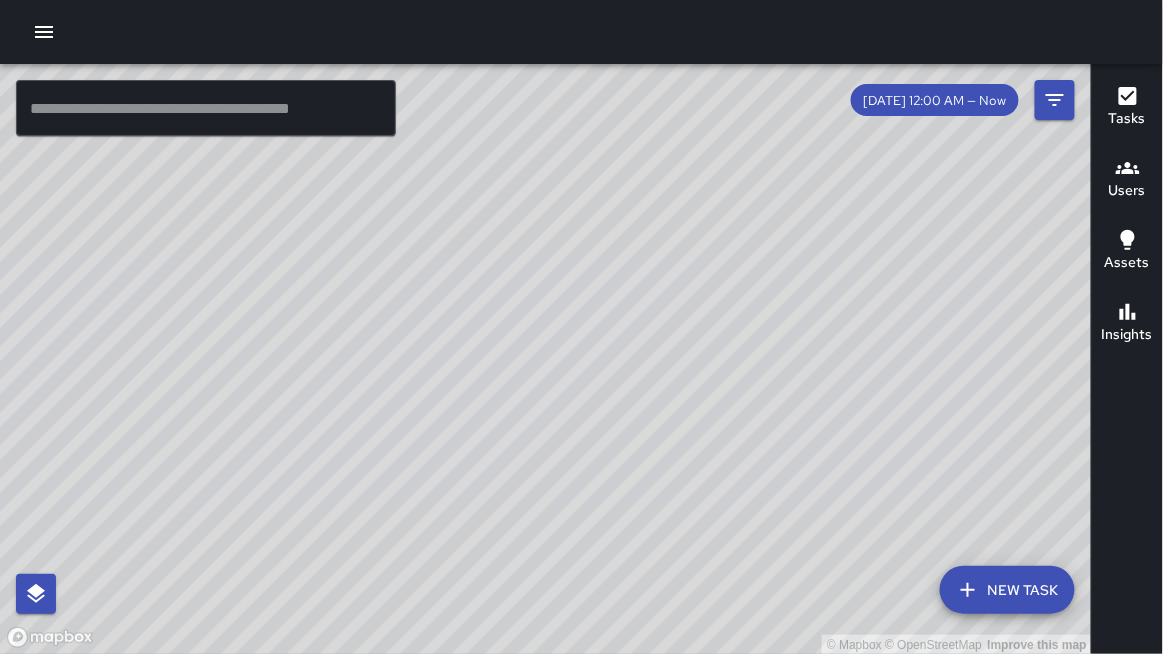 drag, startPoint x: 767, startPoint y: 341, endPoint x: 876, endPoint y: 187, distance: 188.67168 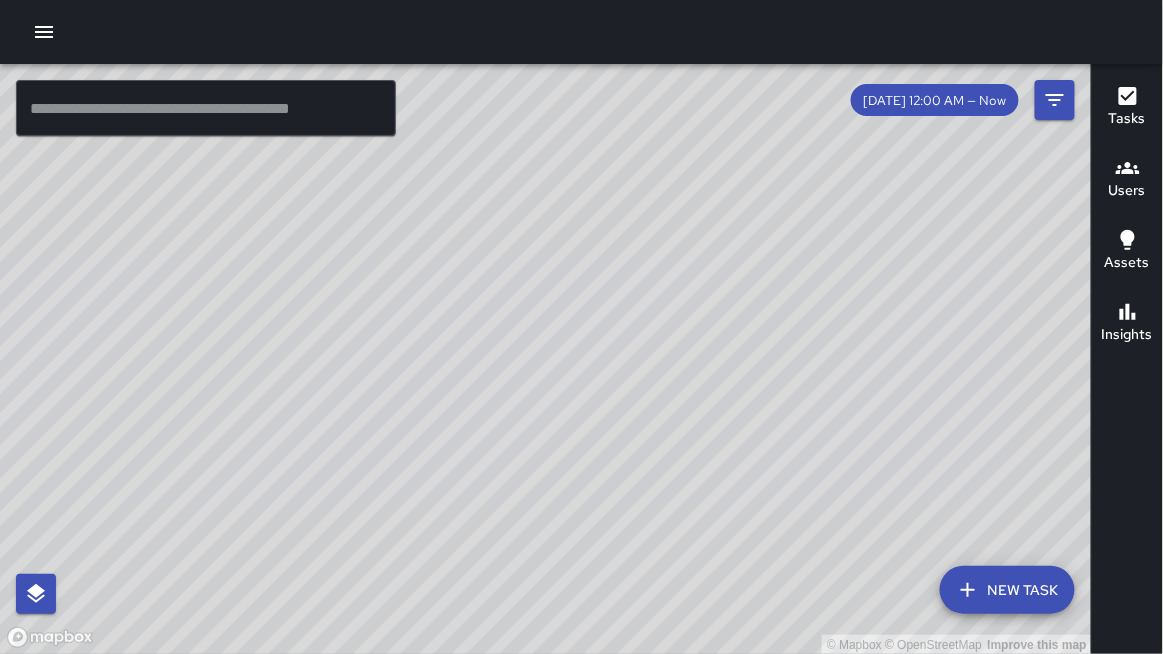 click on "© Mapbox   © OpenStreetMap   Improve this map" at bounding box center [546, 359] 